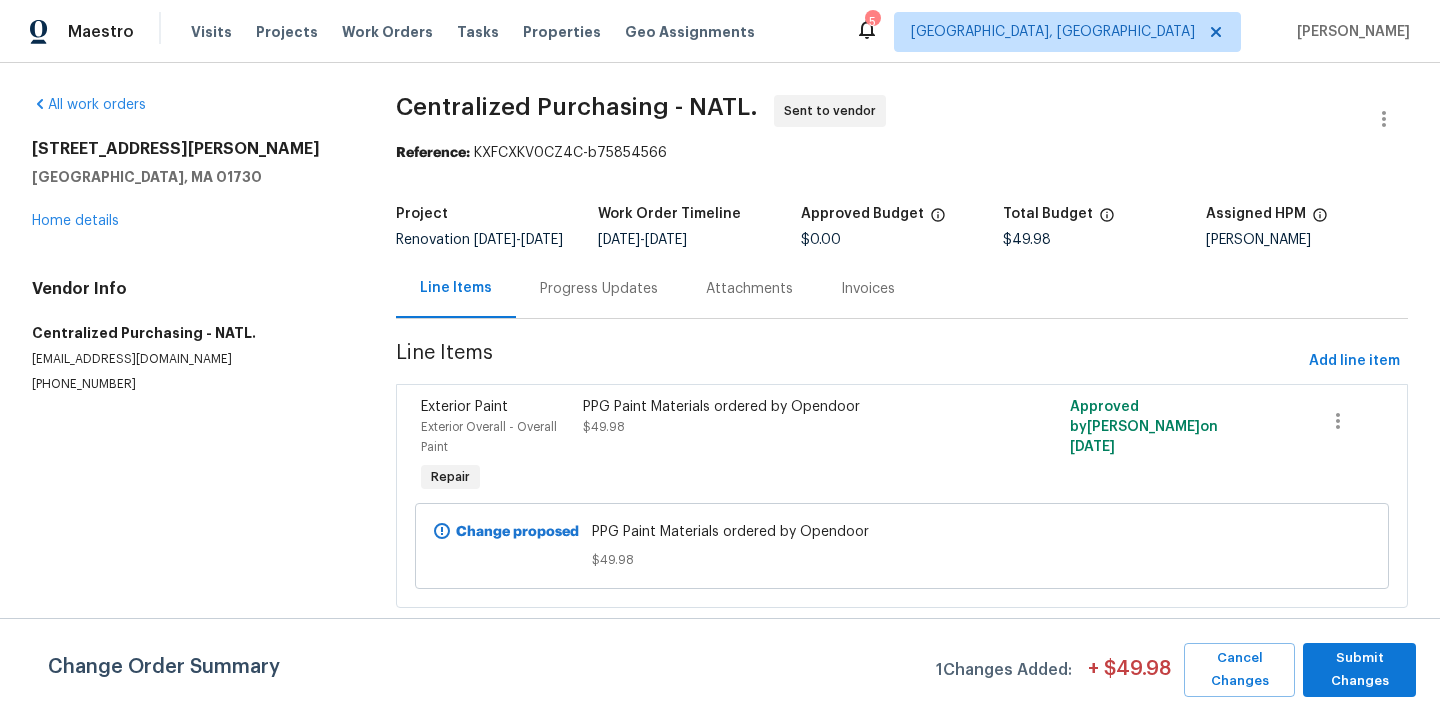 scroll, scrollTop: 0, scrollLeft: 0, axis: both 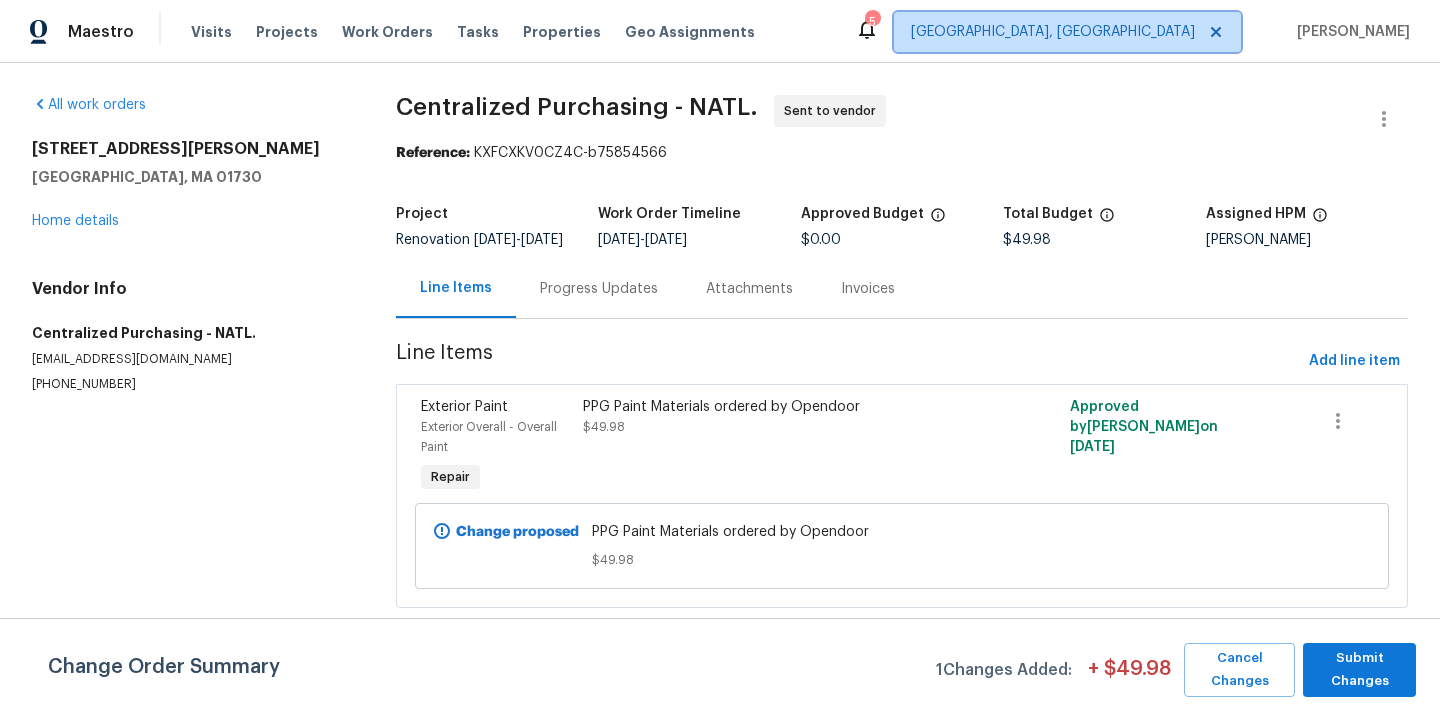 click on "[GEOGRAPHIC_DATA], [GEOGRAPHIC_DATA]" at bounding box center (1053, 32) 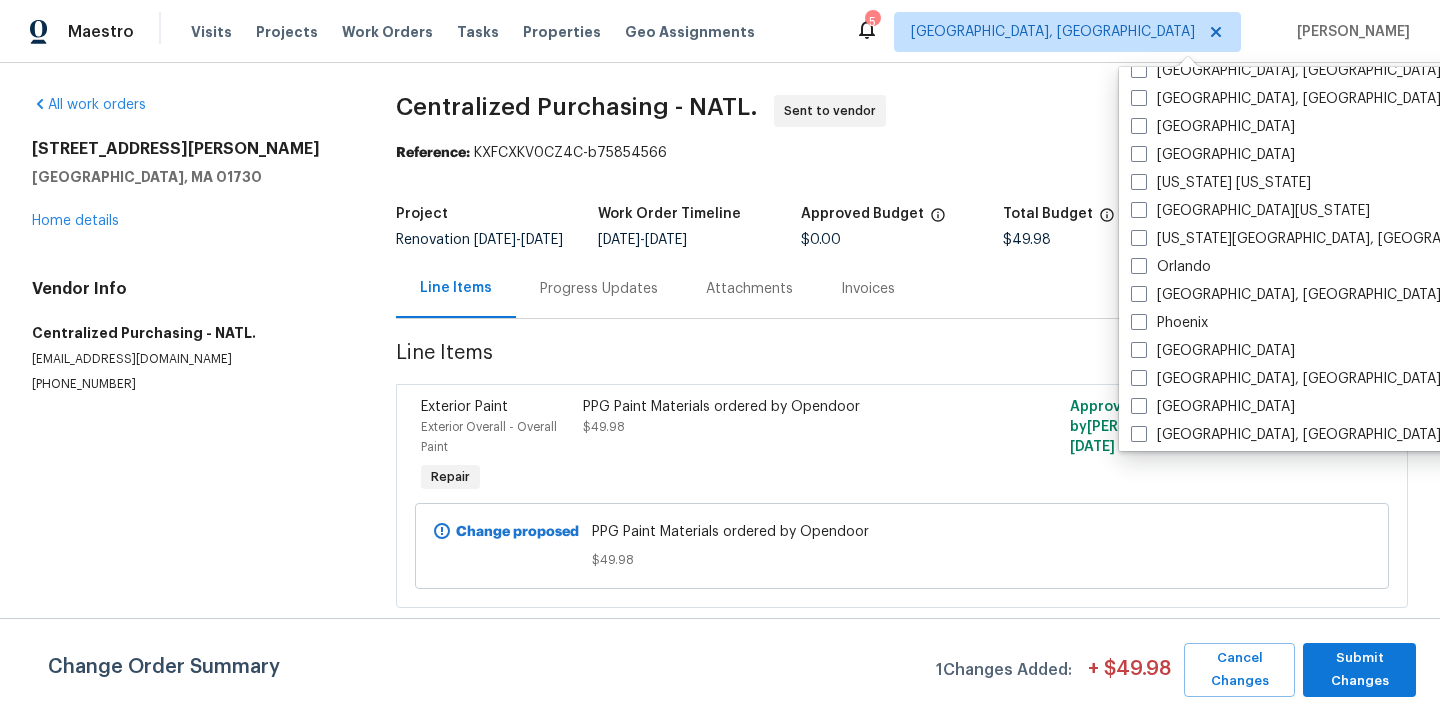 scroll, scrollTop: 927, scrollLeft: 0, axis: vertical 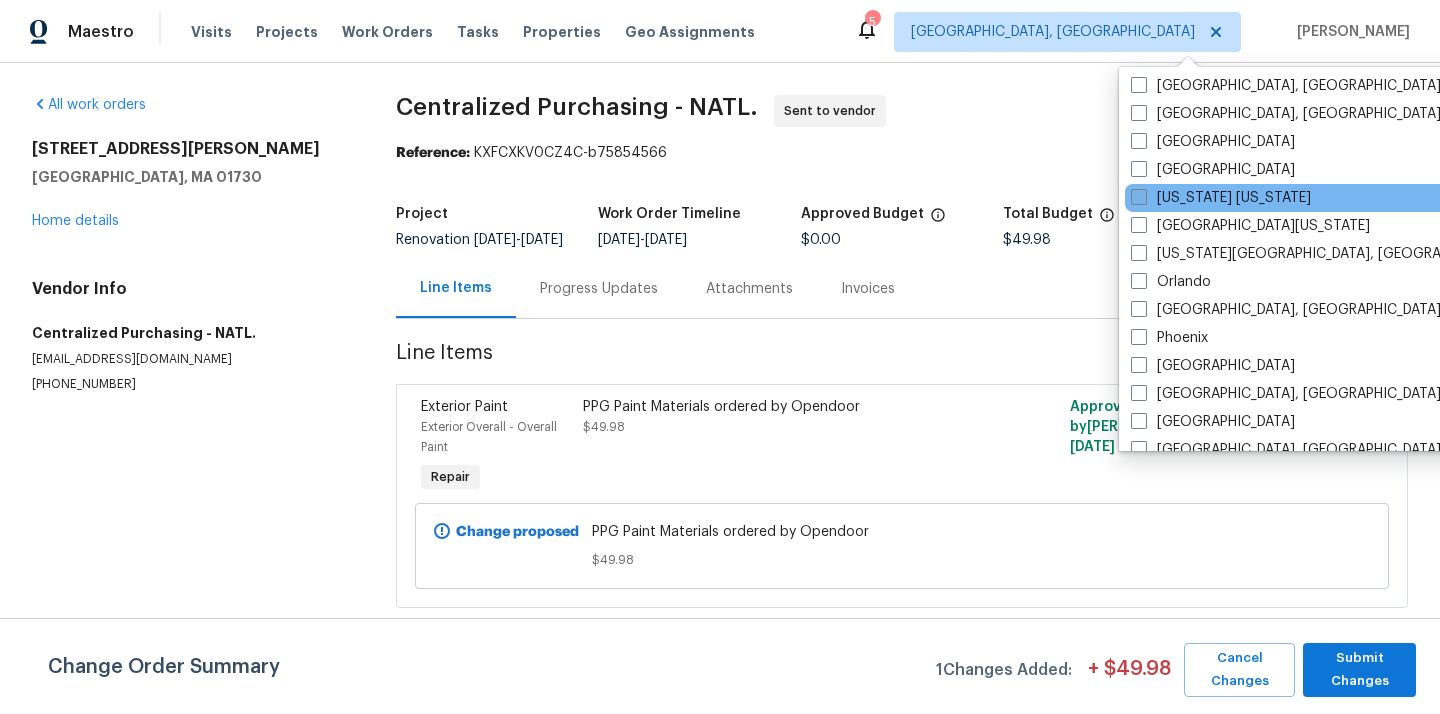 click on "[US_STATE] [US_STATE]" at bounding box center (1221, 198) 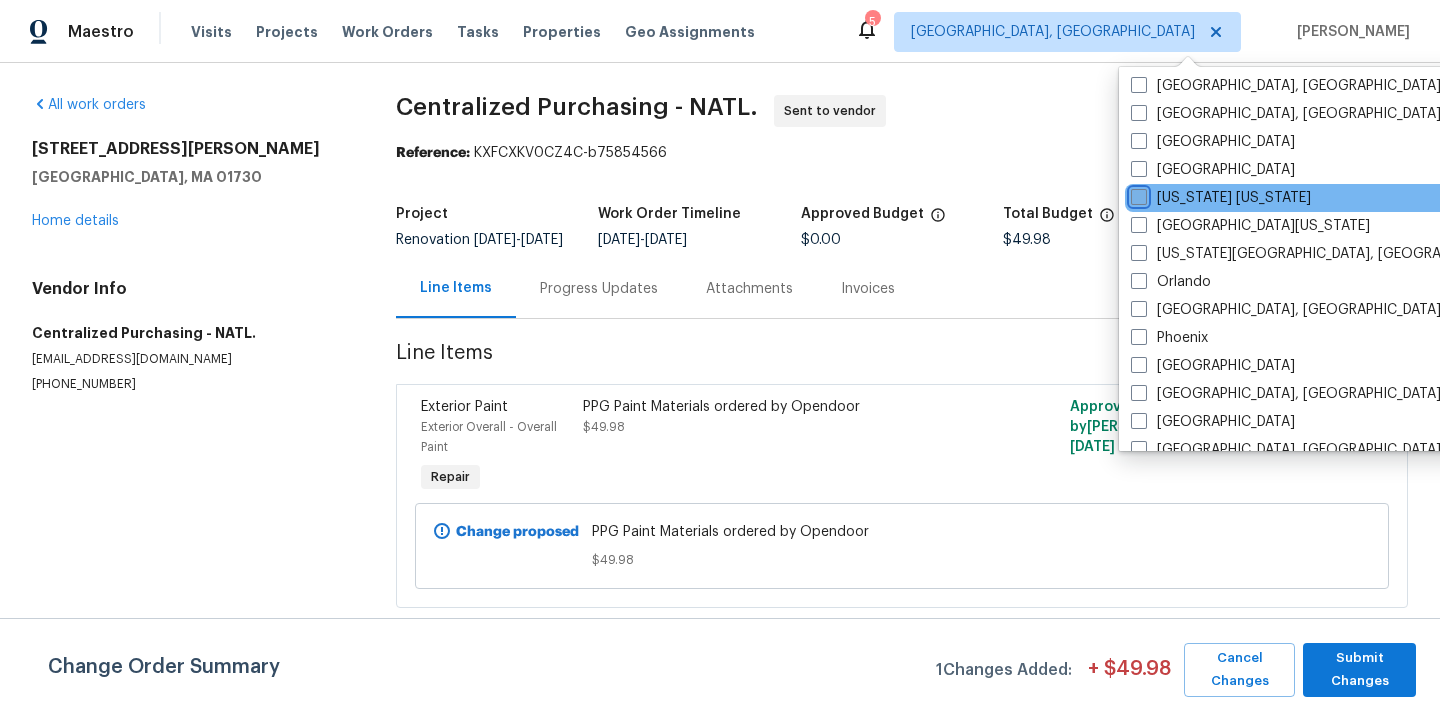 click on "[US_STATE] [US_STATE]" at bounding box center [1137, 194] 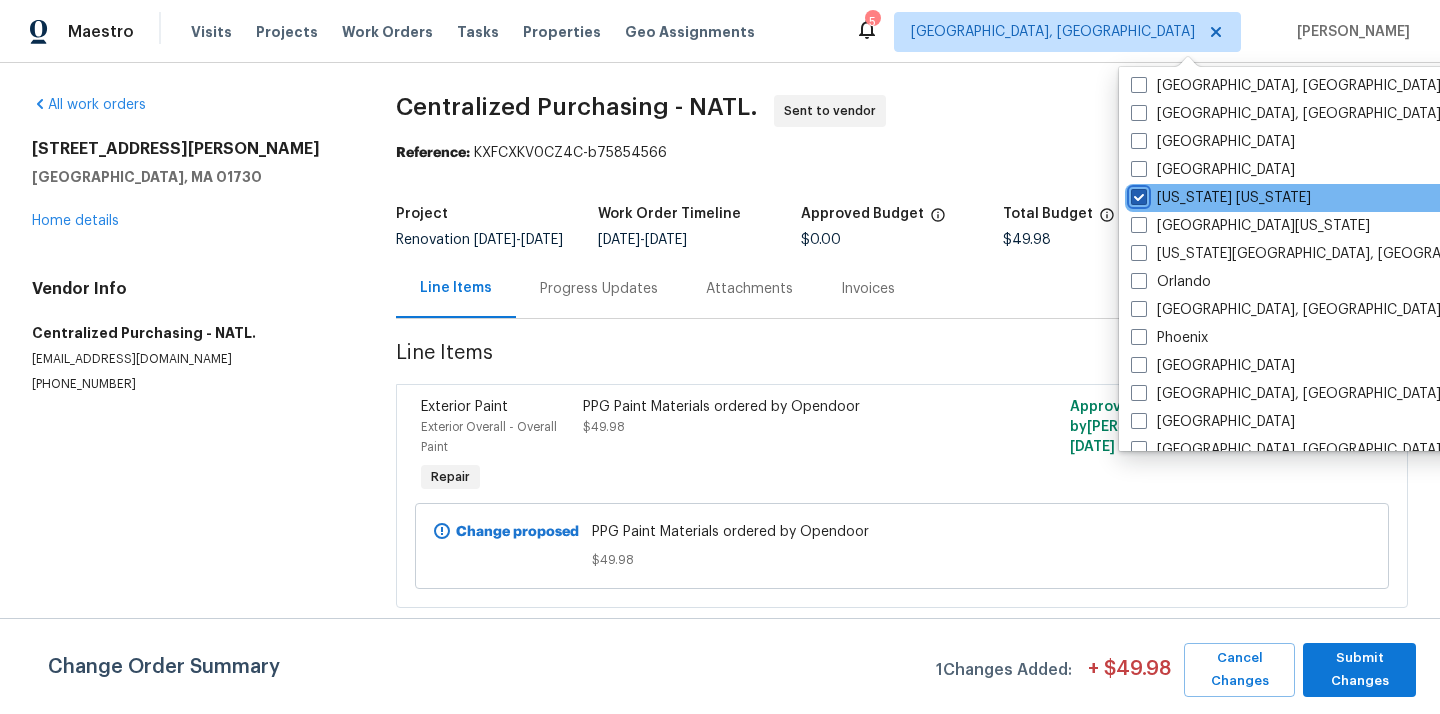 checkbox on "true" 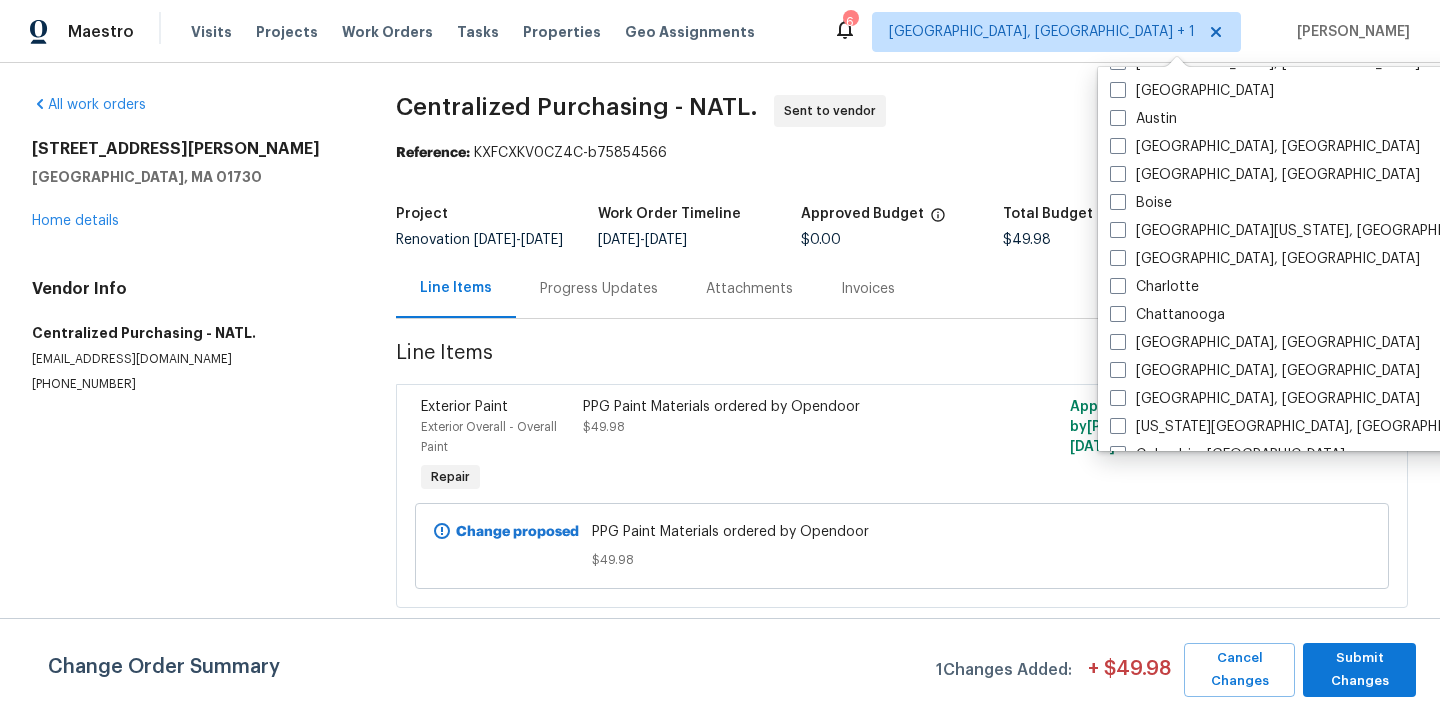 scroll, scrollTop: 0, scrollLeft: 0, axis: both 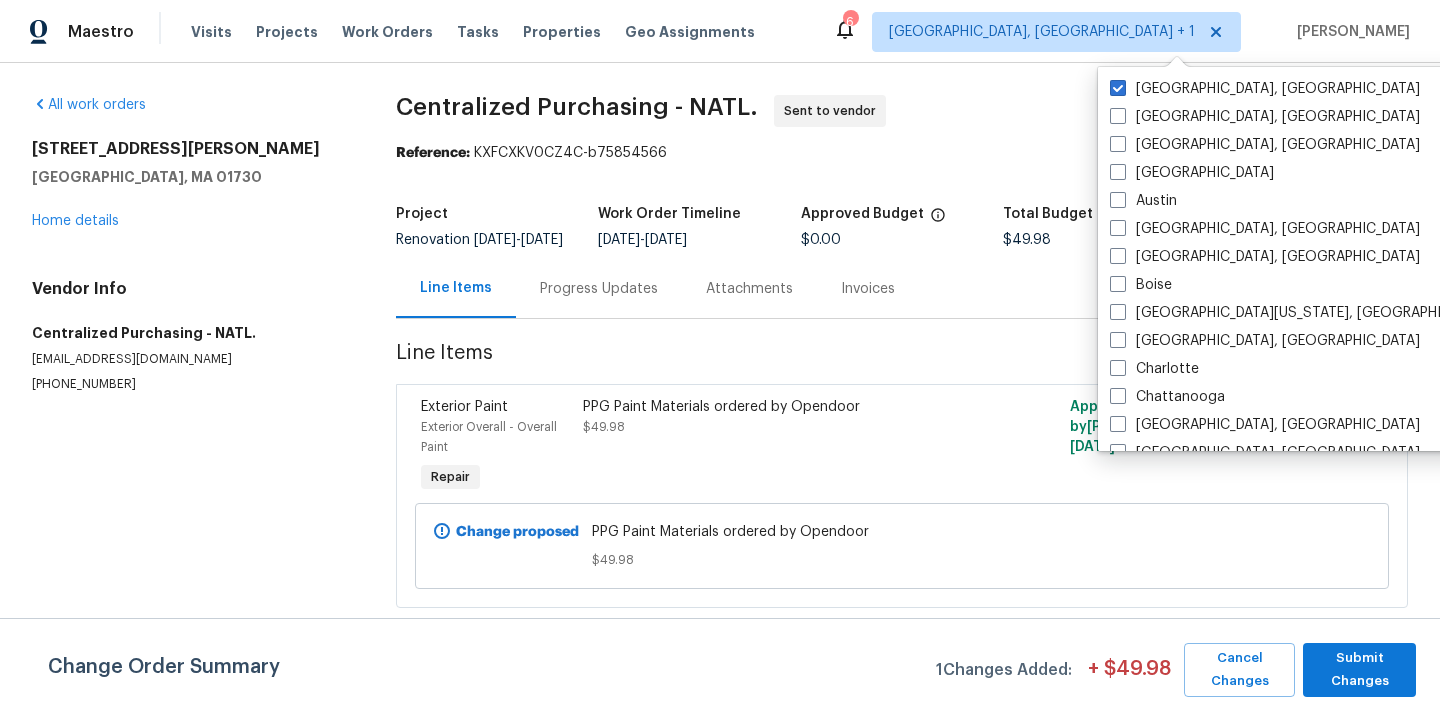 click on "[GEOGRAPHIC_DATA], [GEOGRAPHIC_DATA]" at bounding box center (1265, 89) 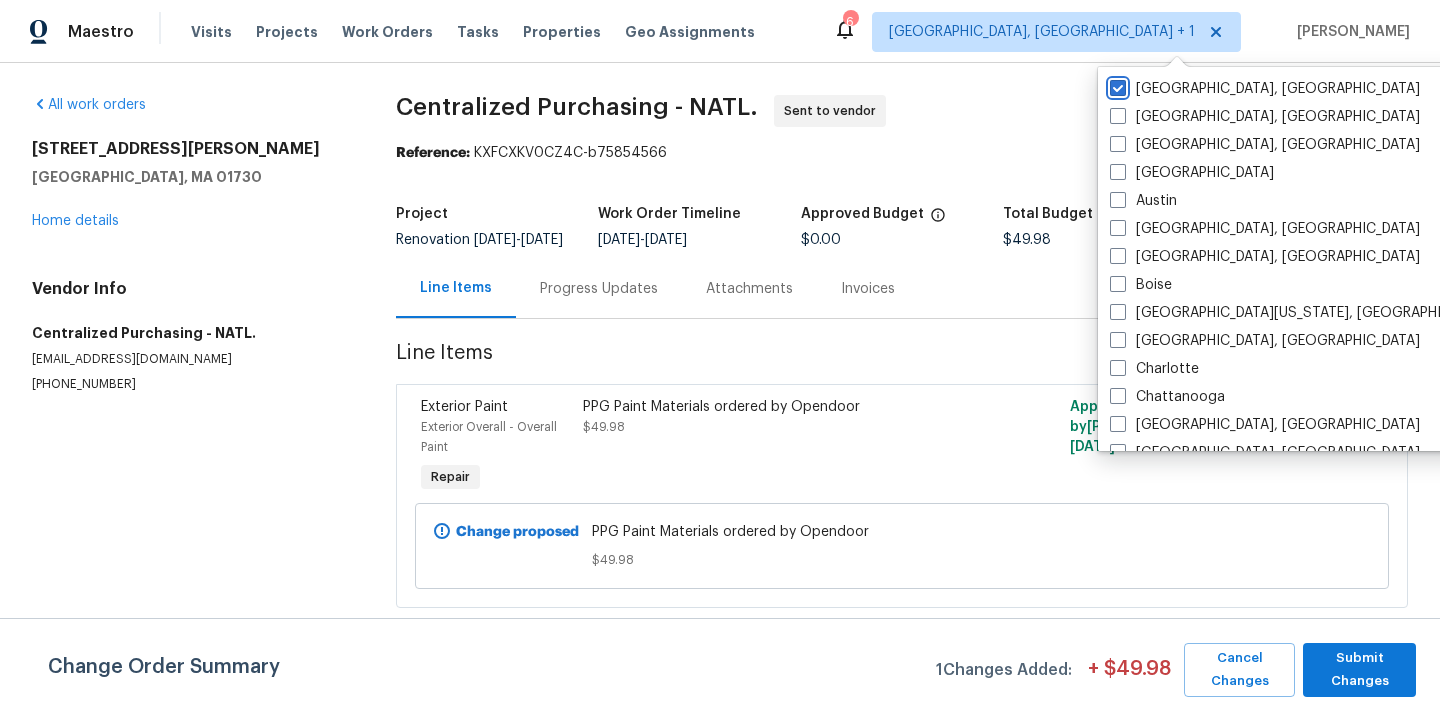 click on "[GEOGRAPHIC_DATA], [GEOGRAPHIC_DATA]" at bounding box center (1116, 85) 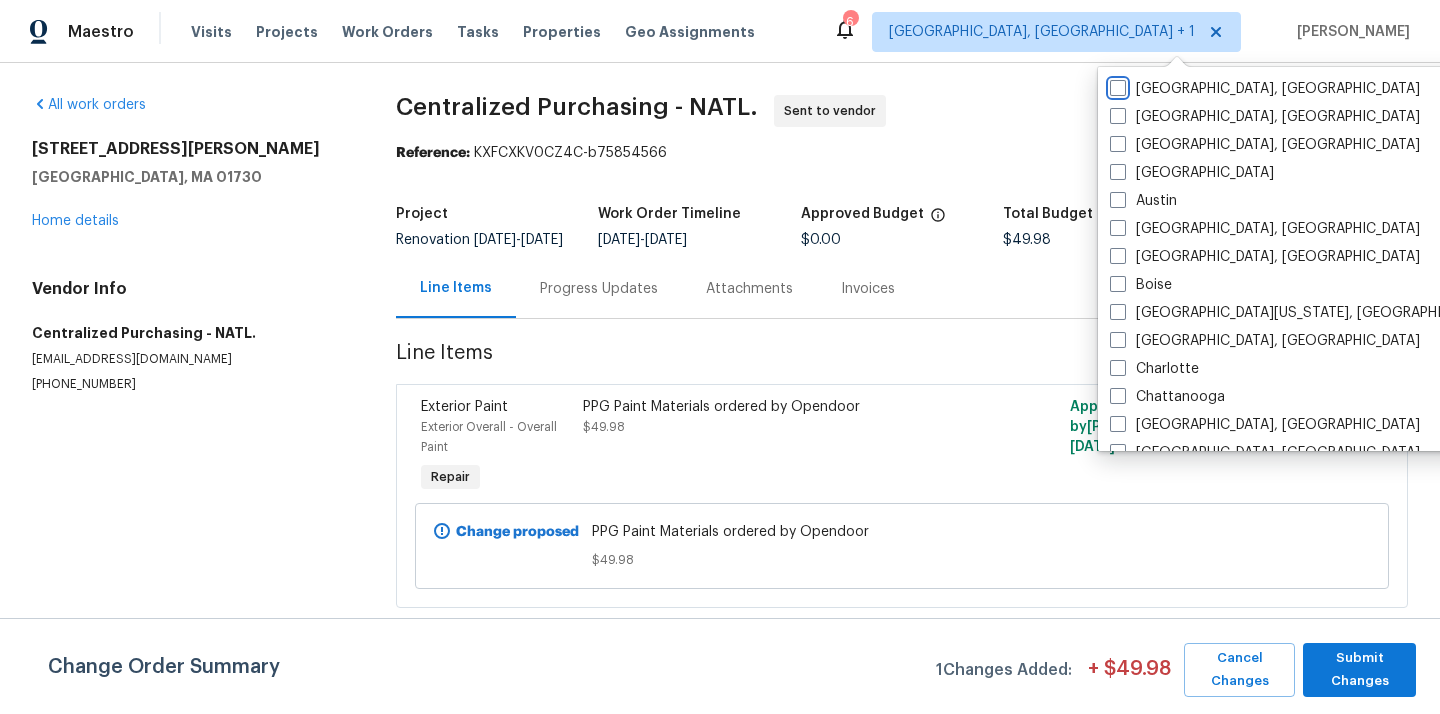 checkbox on "false" 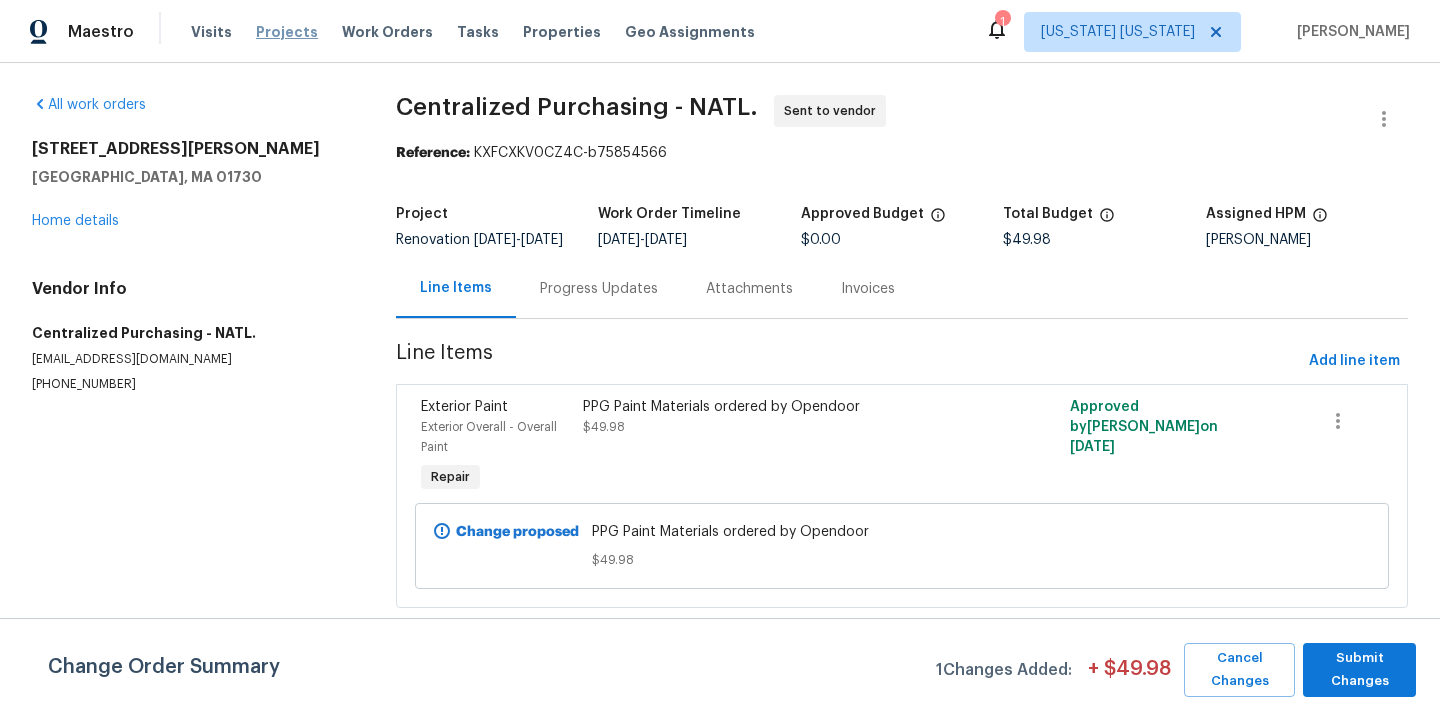 click on "Projects" at bounding box center [287, 32] 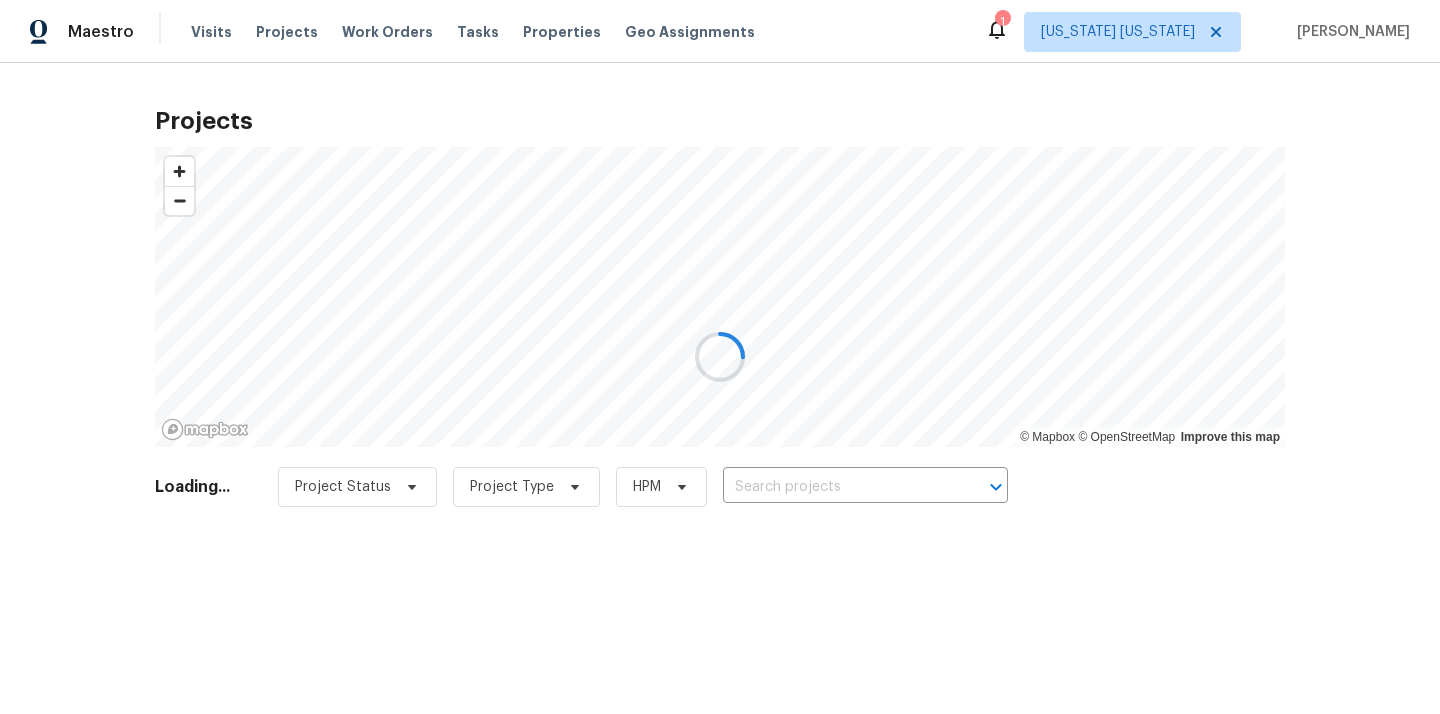 click at bounding box center (720, 357) 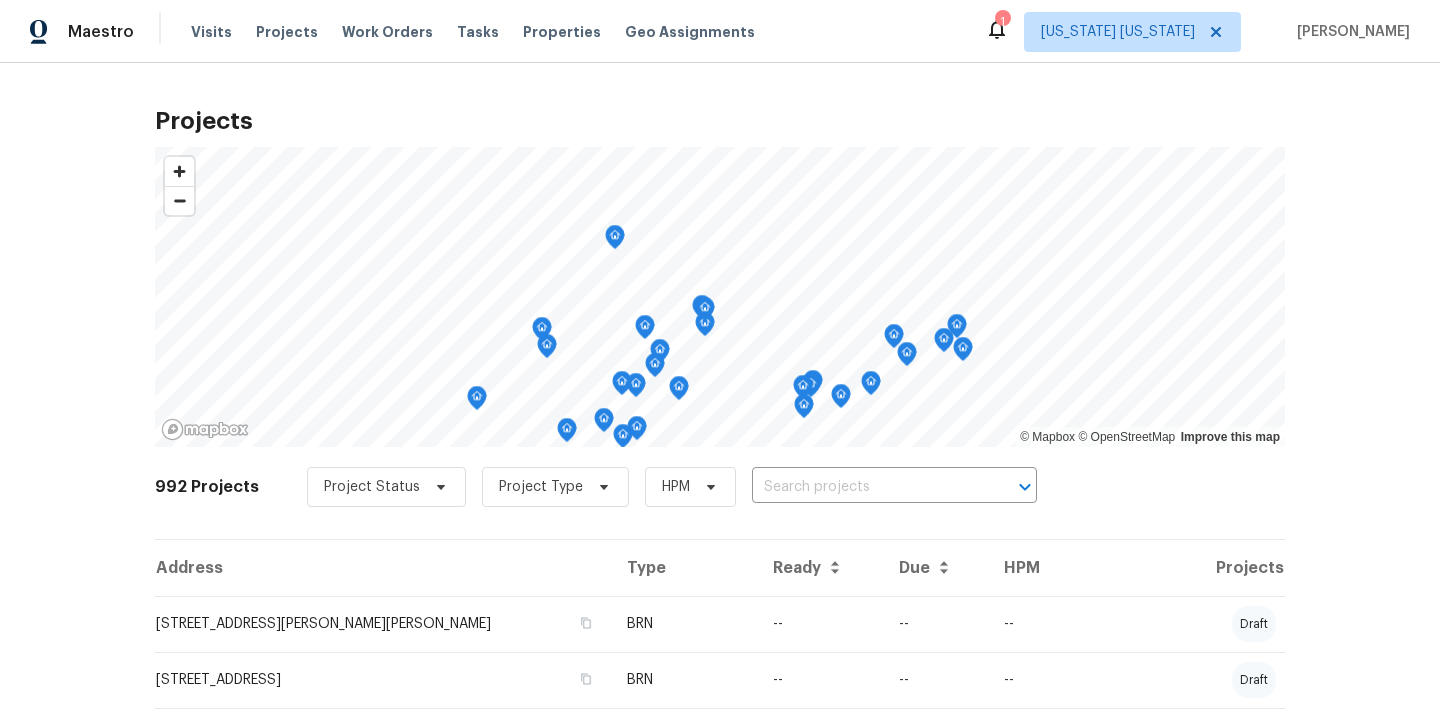 click at bounding box center [866, 487] 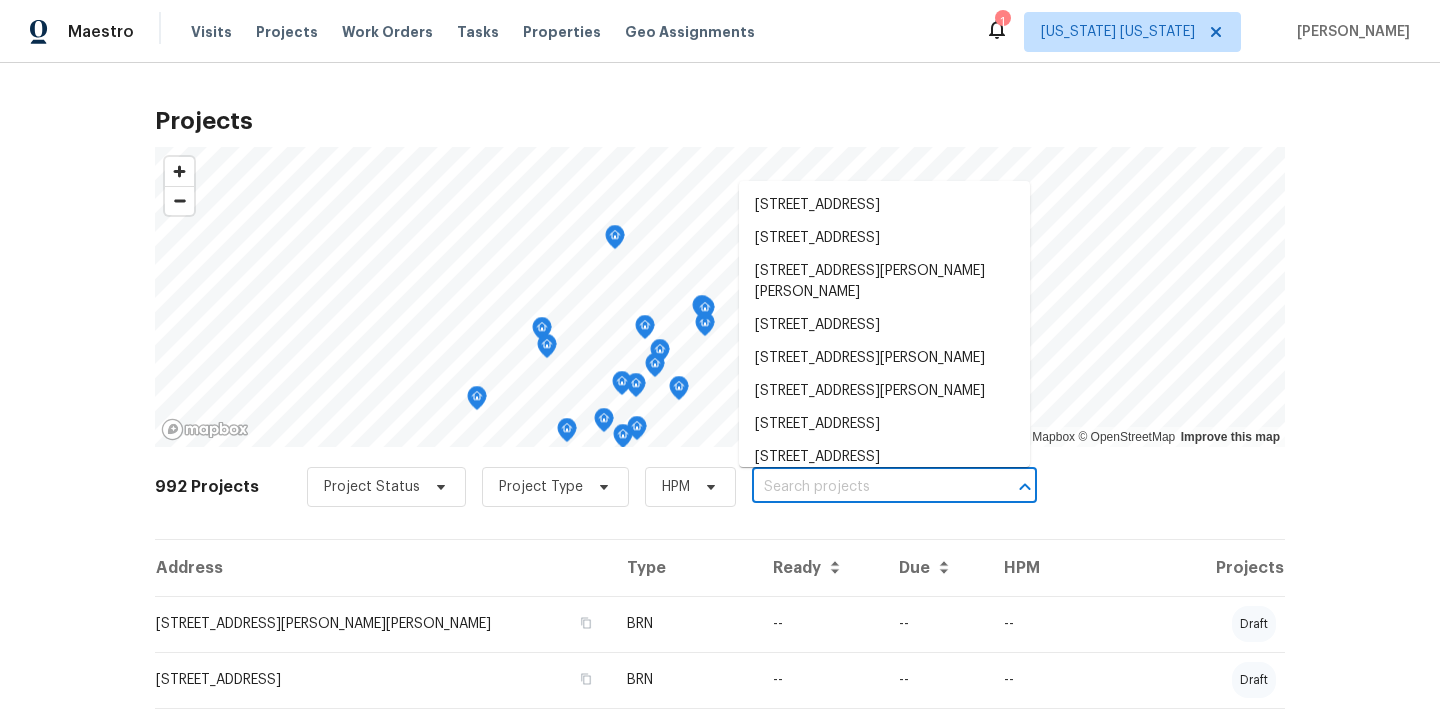 paste on "[STREET_ADDRESS][PERSON_NAME]" 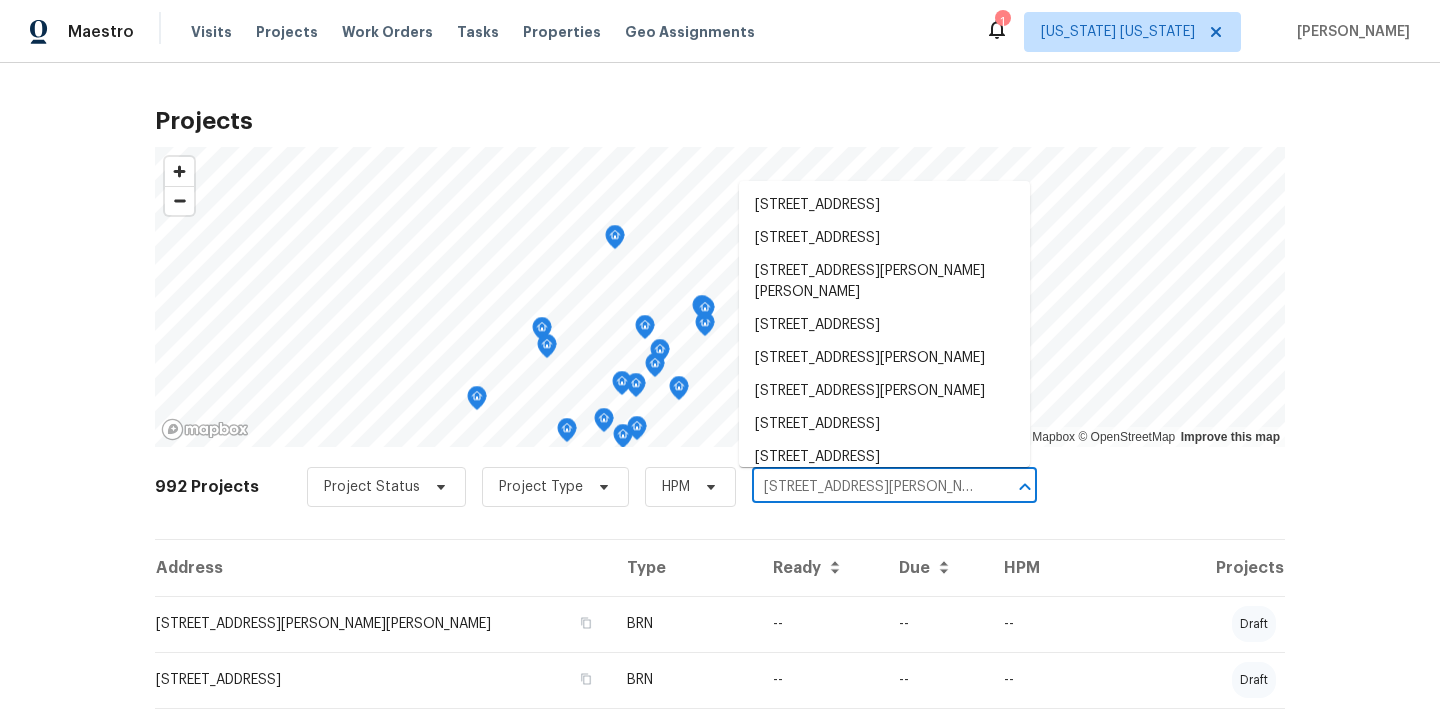 scroll, scrollTop: 0, scrollLeft: 6, axis: horizontal 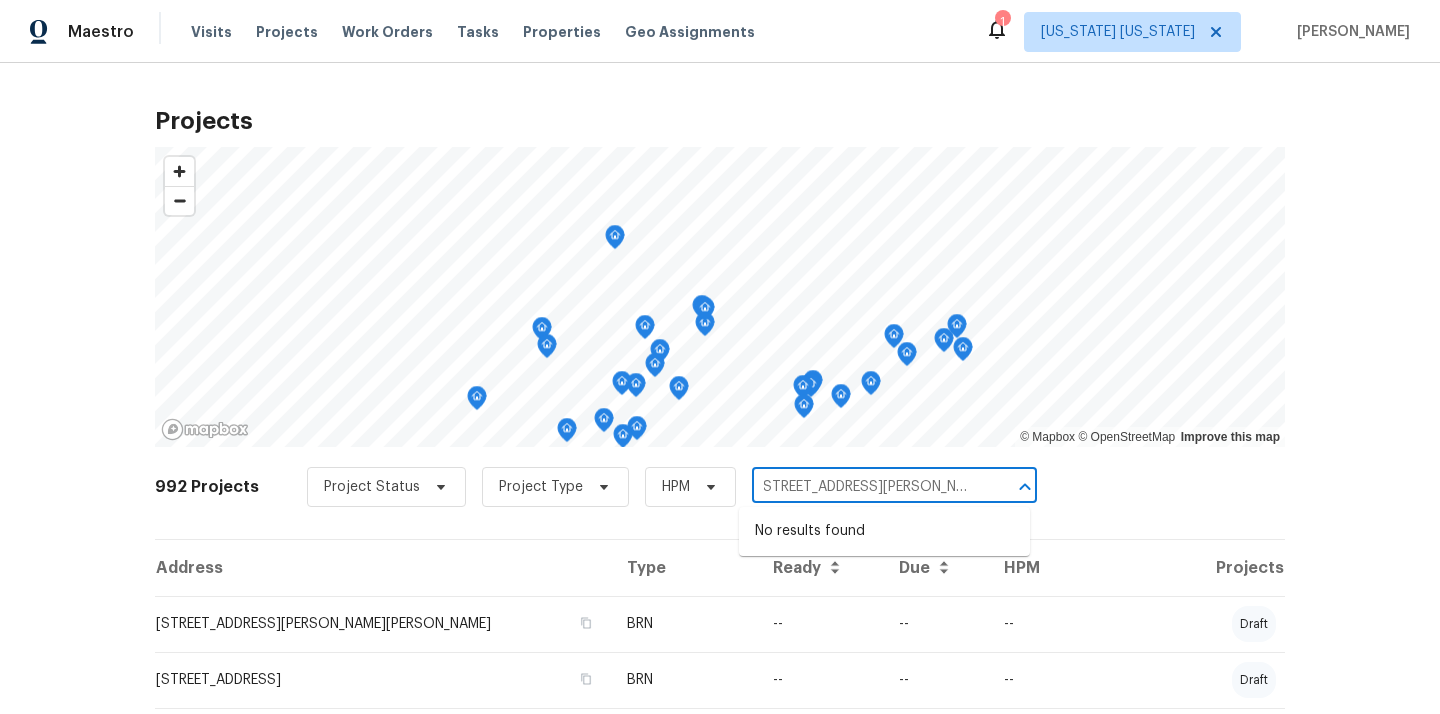 drag, startPoint x: 806, startPoint y: 490, endPoint x: 994, endPoint y: 498, distance: 188.17014 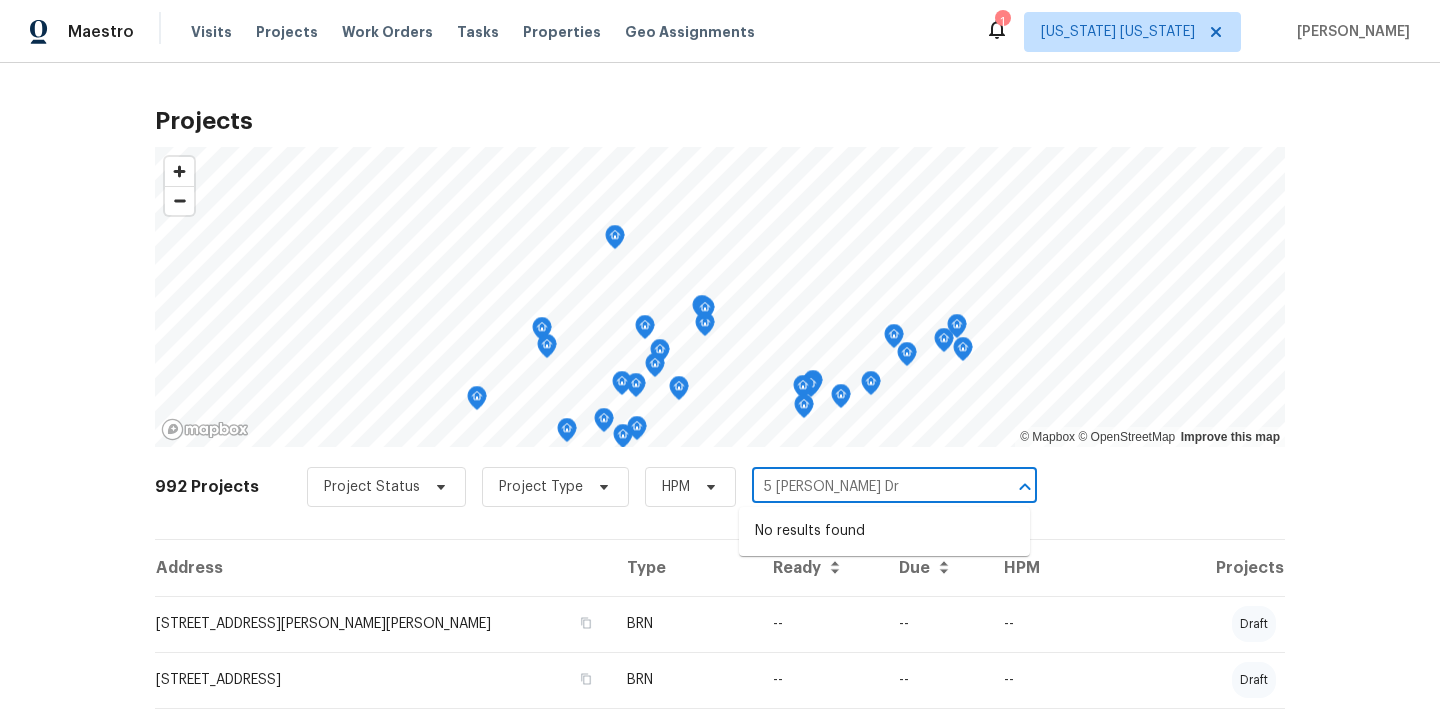 scroll, scrollTop: 0, scrollLeft: 0, axis: both 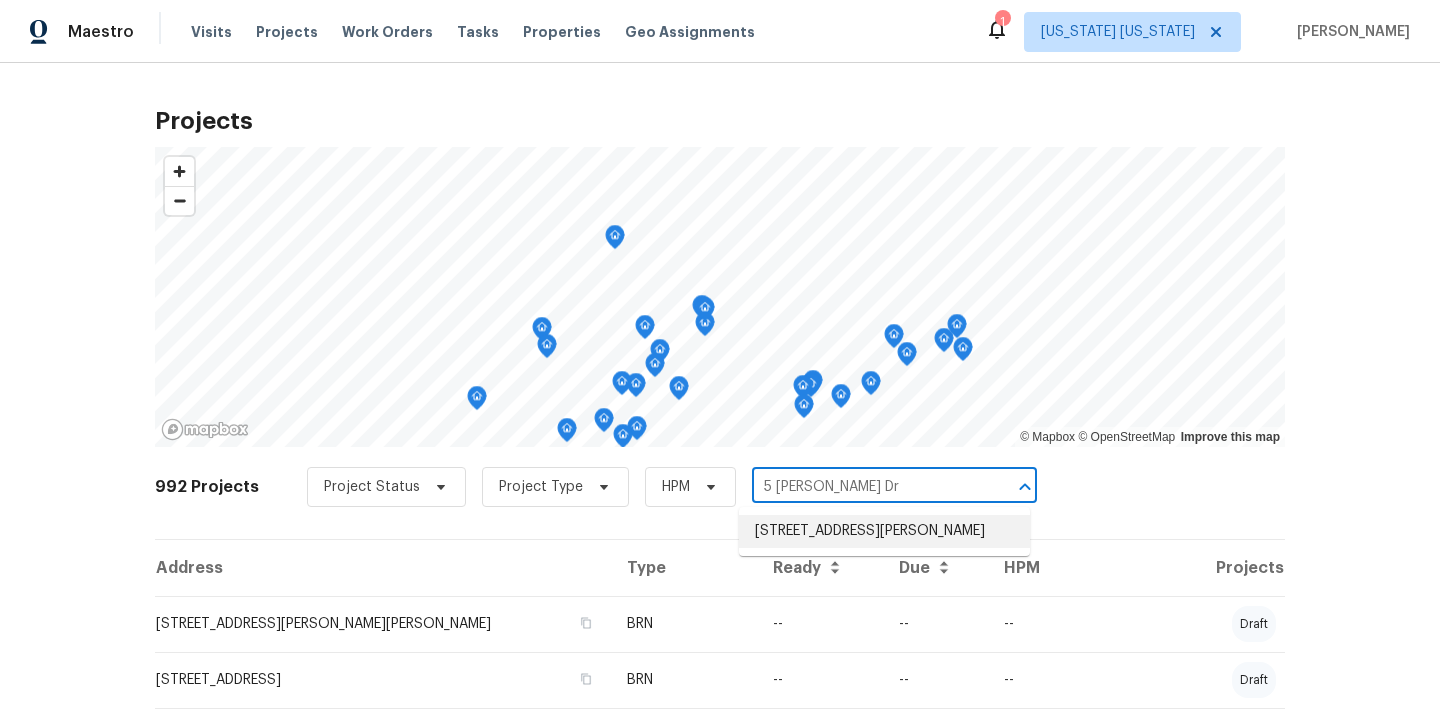 click on "[STREET_ADDRESS][PERSON_NAME]" at bounding box center [884, 531] 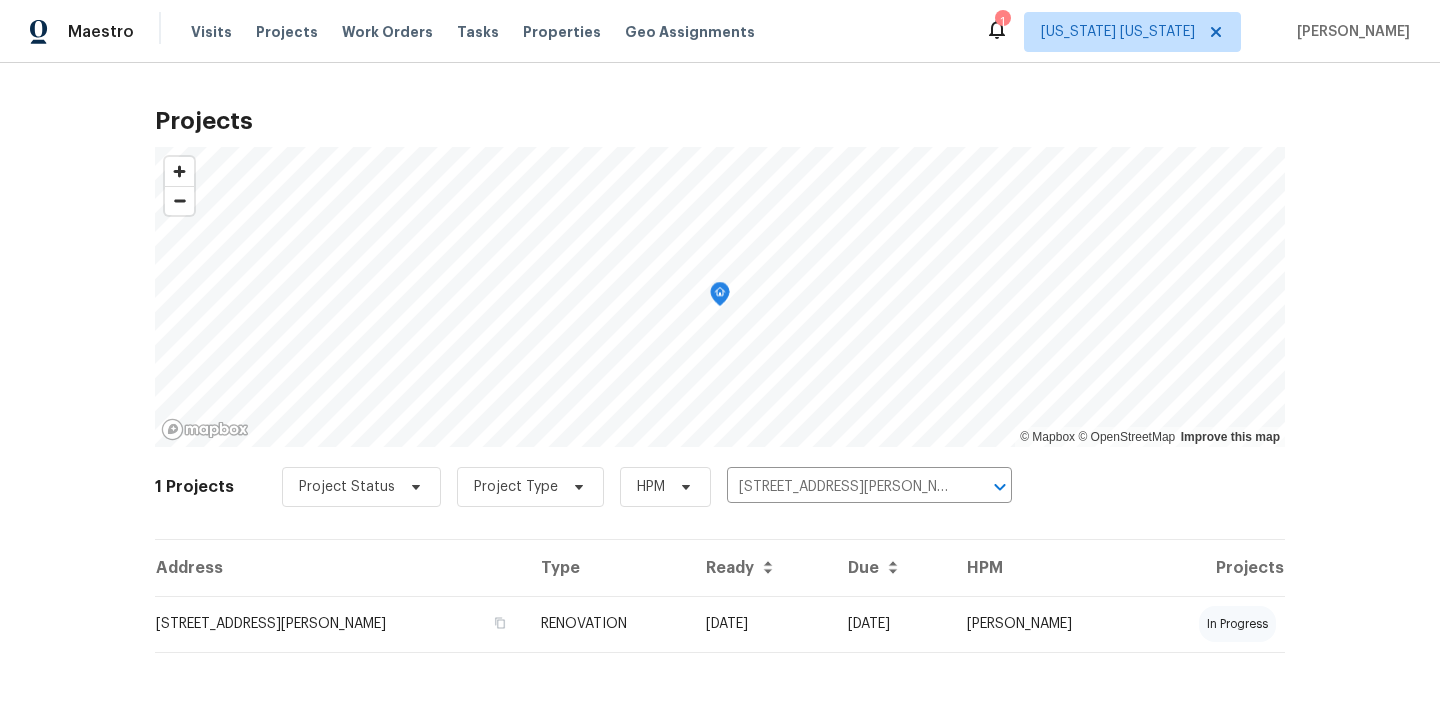 click on "[STREET_ADDRESS][PERSON_NAME]" at bounding box center [340, 624] 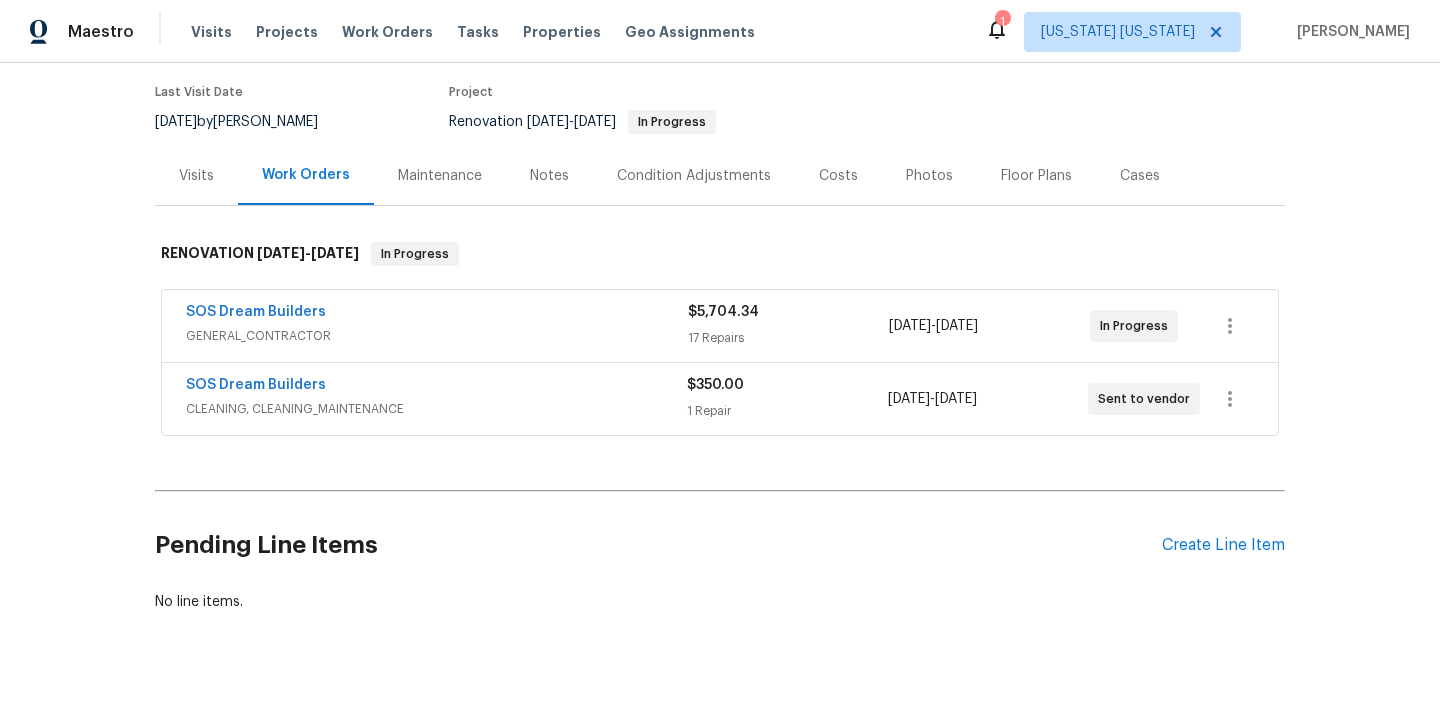 scroll, scrollTop: 191, scrollLeft: 0, axis: vertical 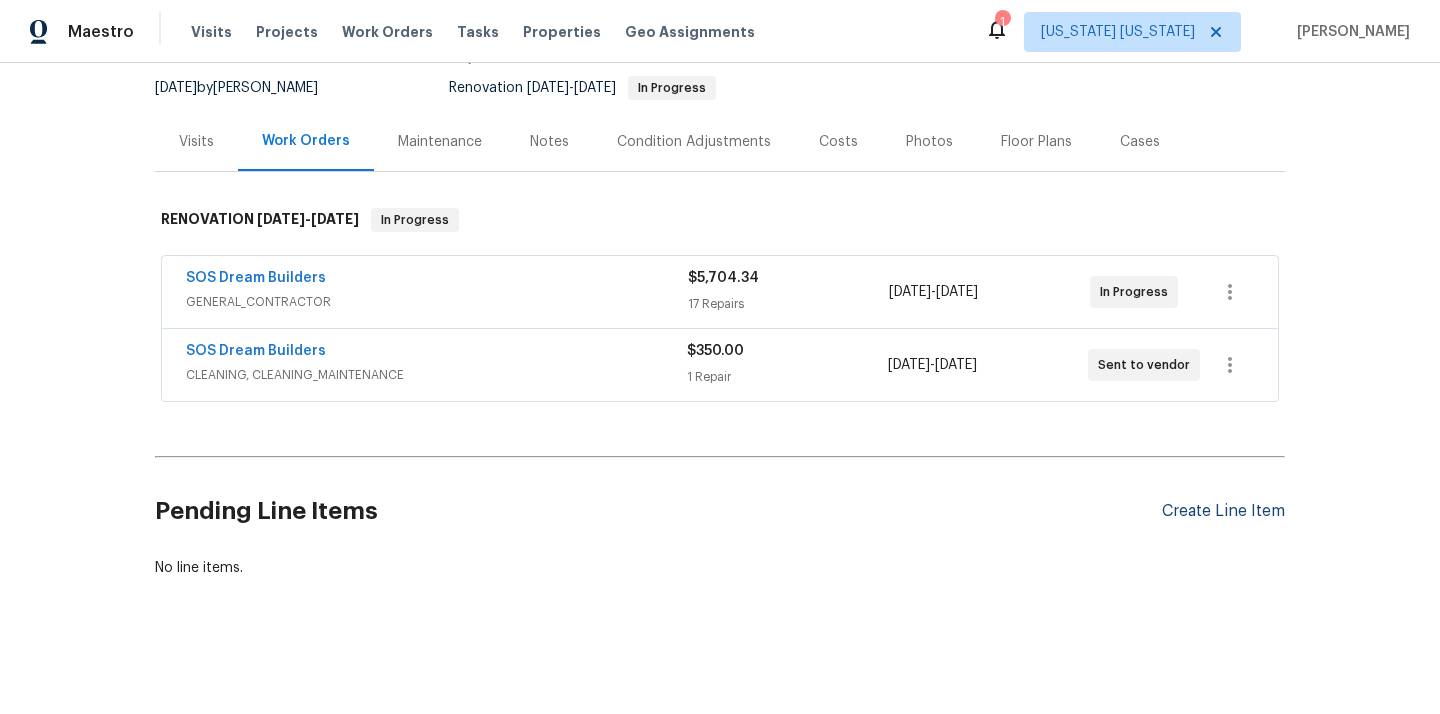 click on "Create Line Item" at bounding box center [1223, 511] 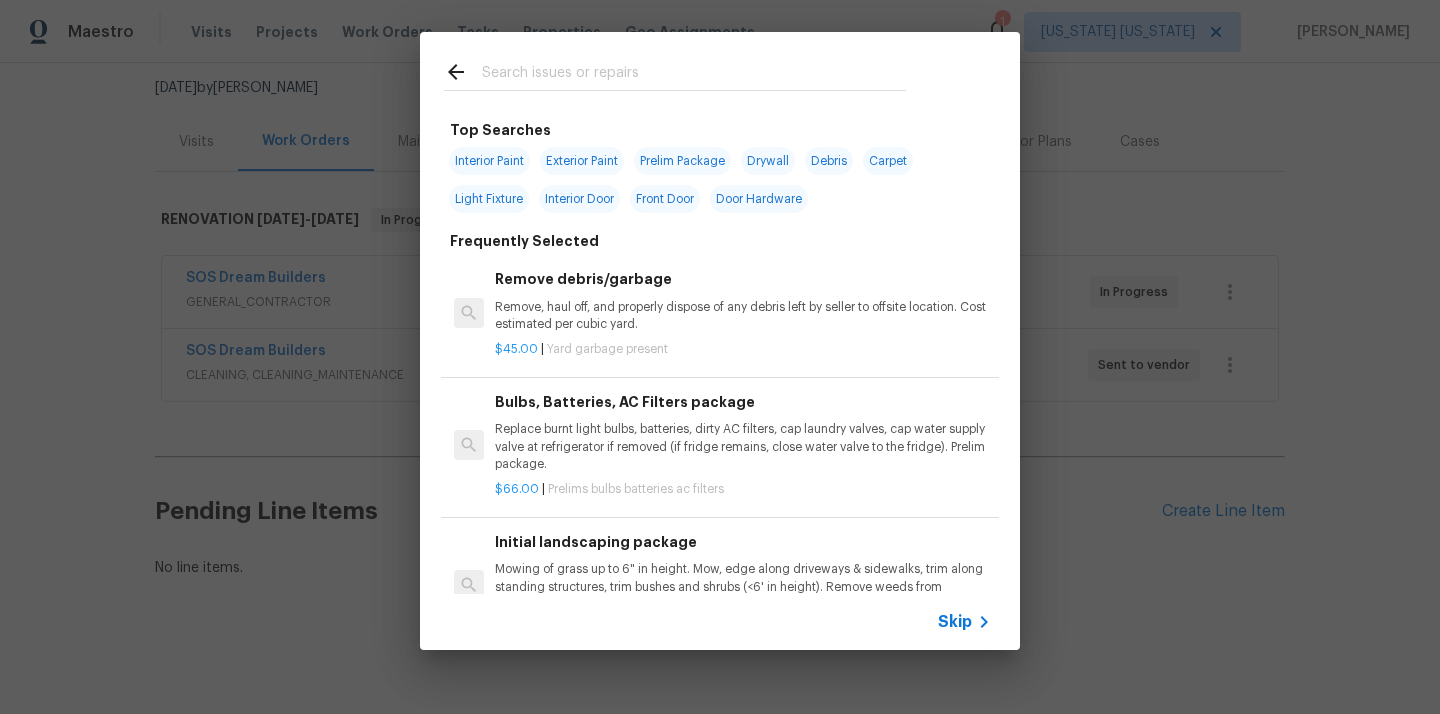 click at bounding box center [694, 75] 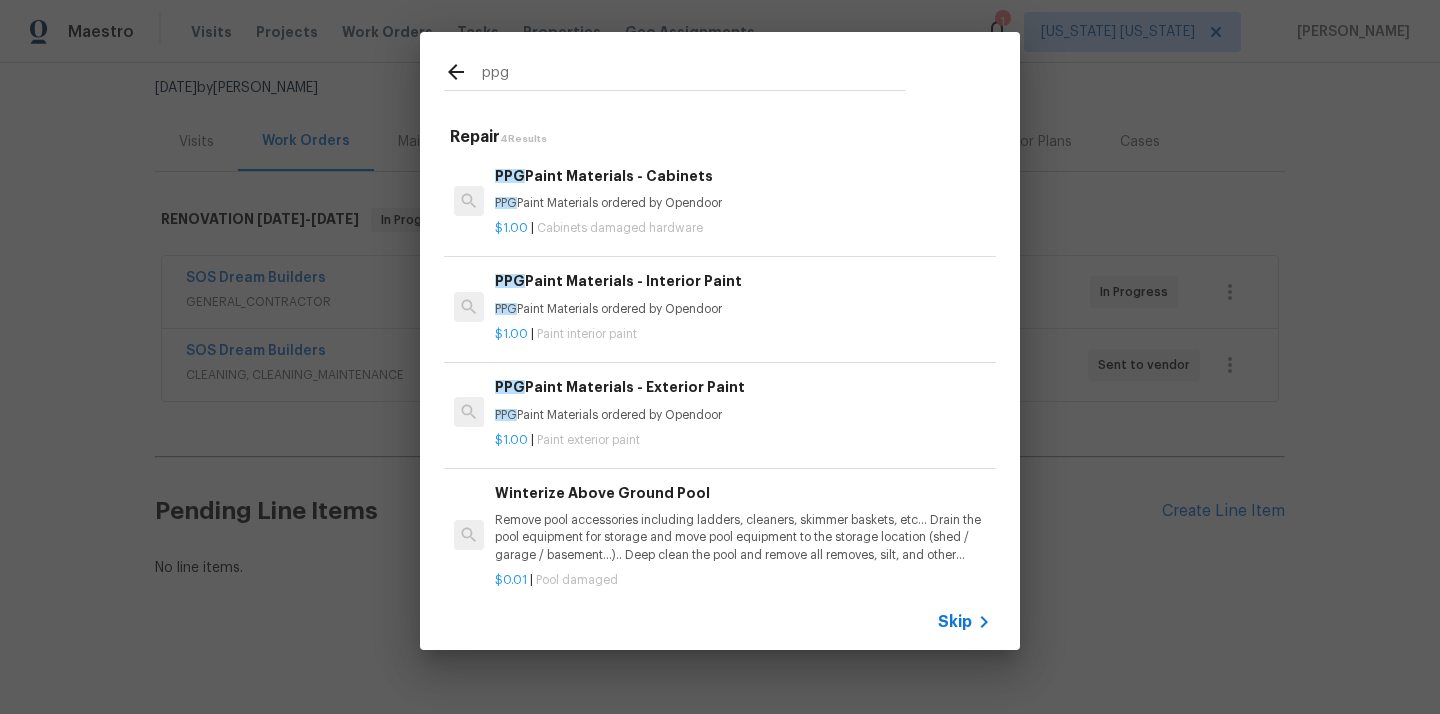 type on "ppg" 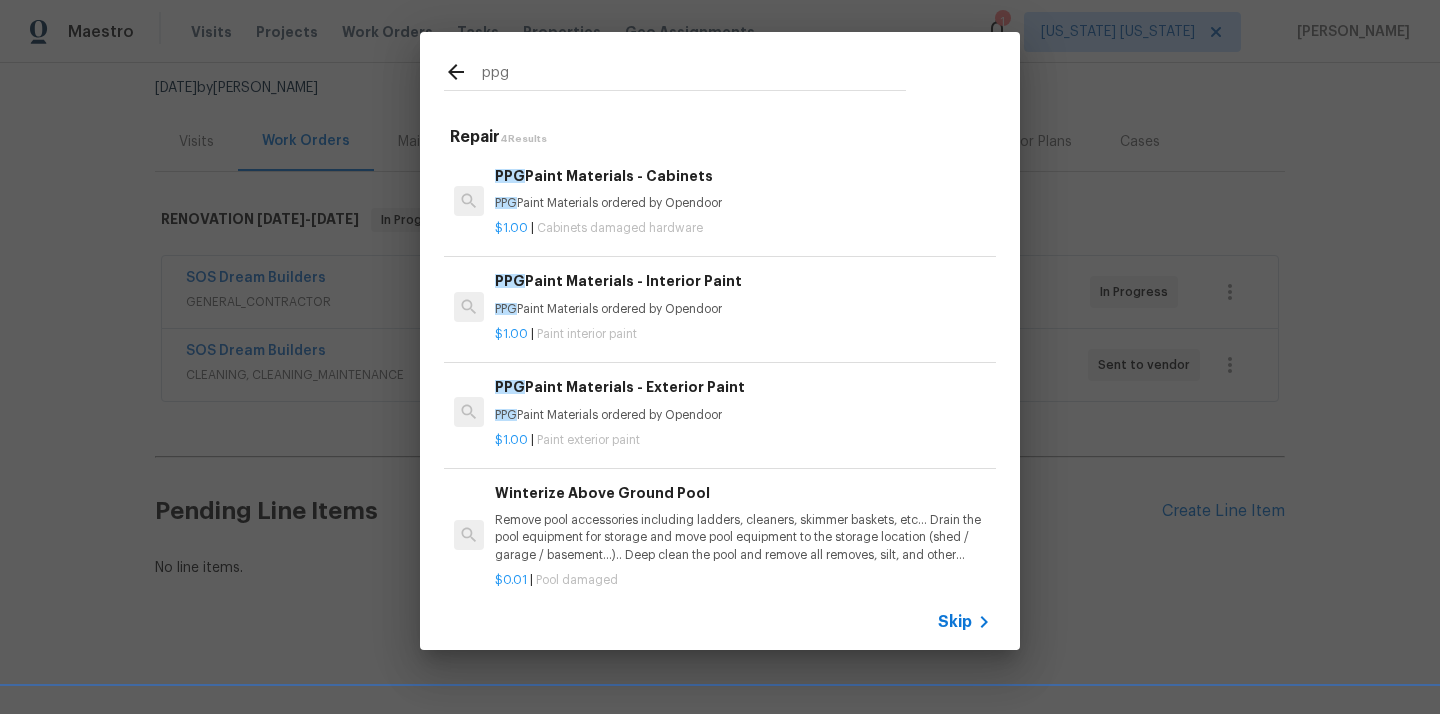 click on "PPG  Paint Materials - Interior Paint PPG  Paint Materials ordered by Opendoor" at bounding box center [743, 294] 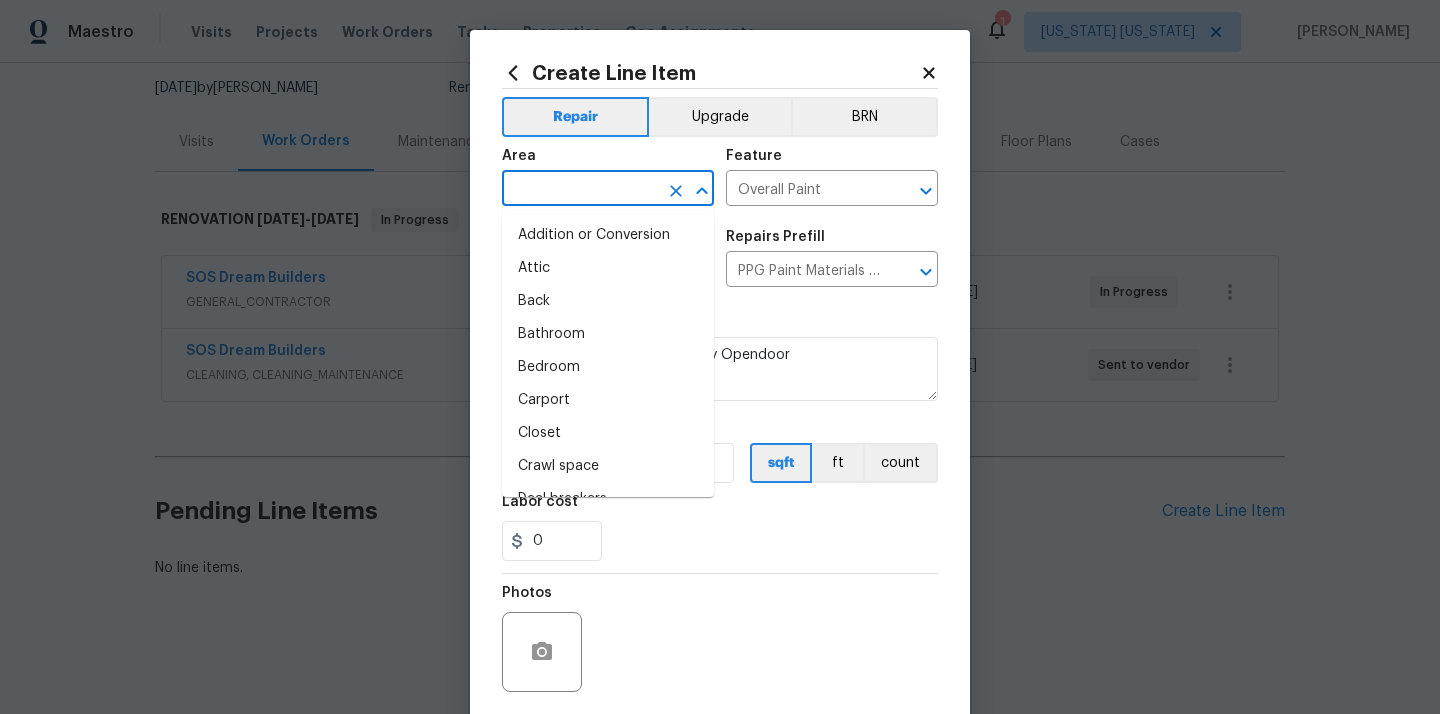 click at bounding box center (580, 190) 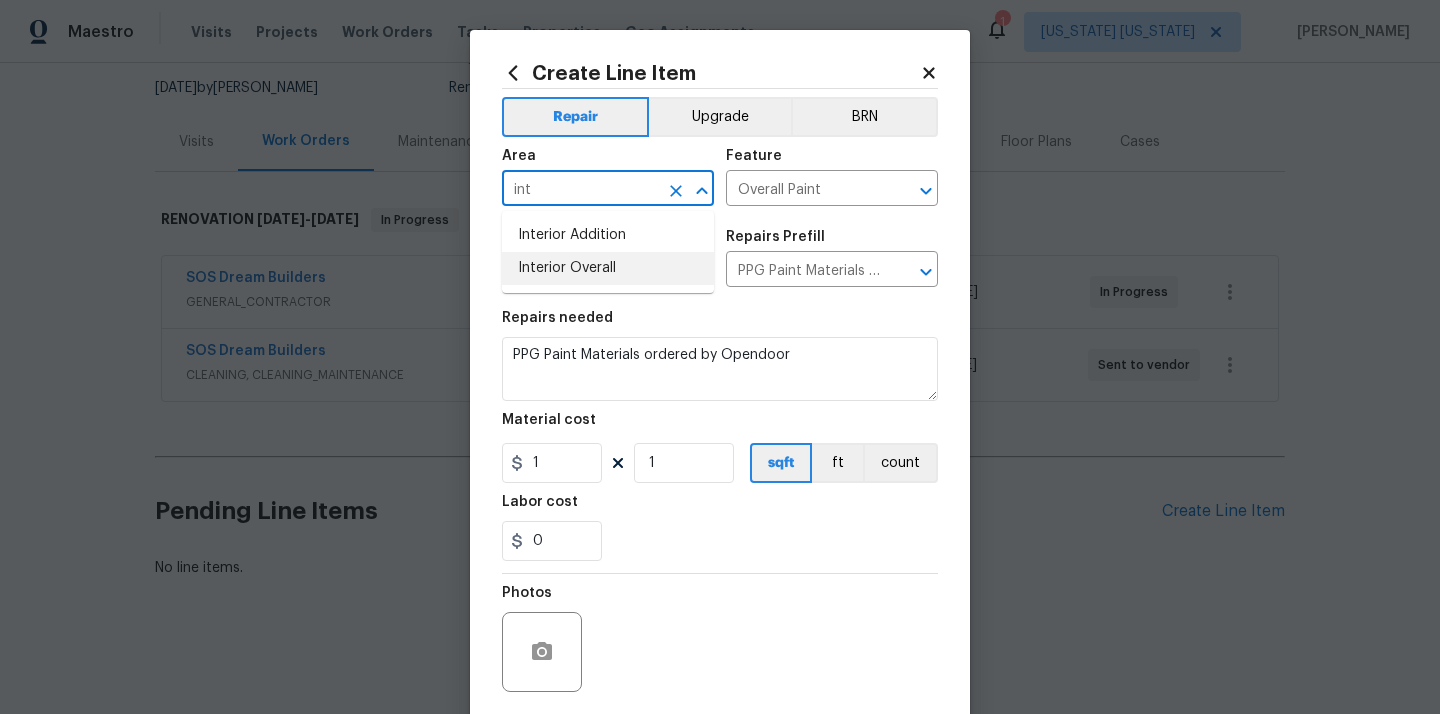 click on "Interior Overall" at bounding box center (608, 268) 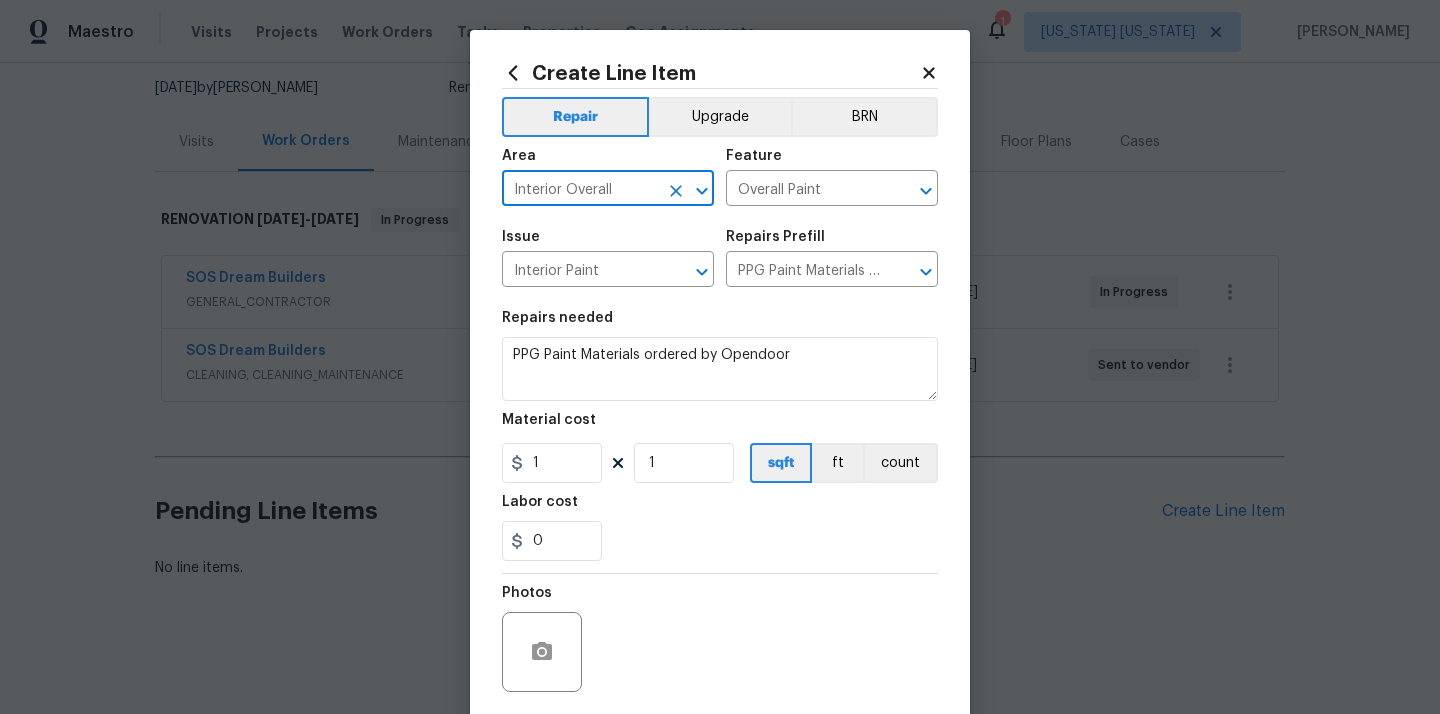 type on "Interior Overall" 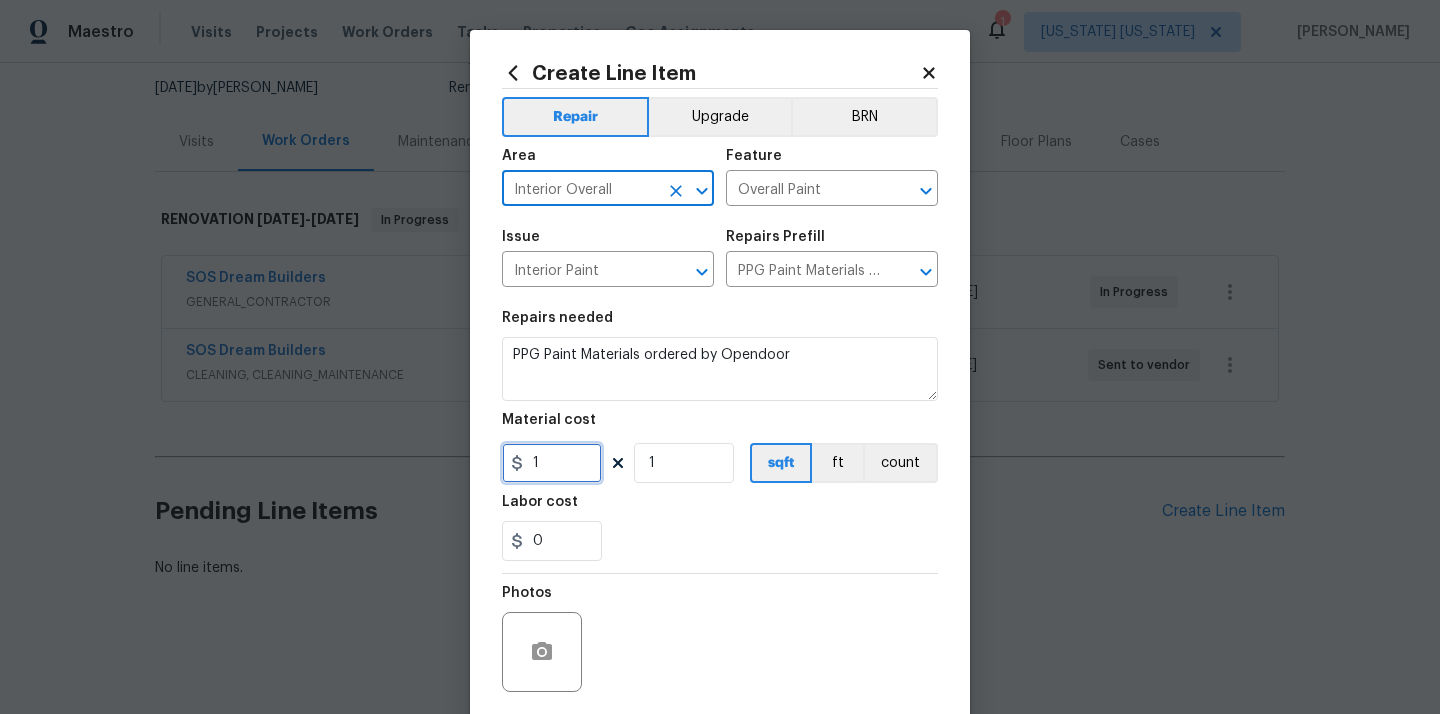 drag, startPoint x: 556, startPoint y: 464, endPoint x: 510, endPoint y: 463, distance: 46.010868 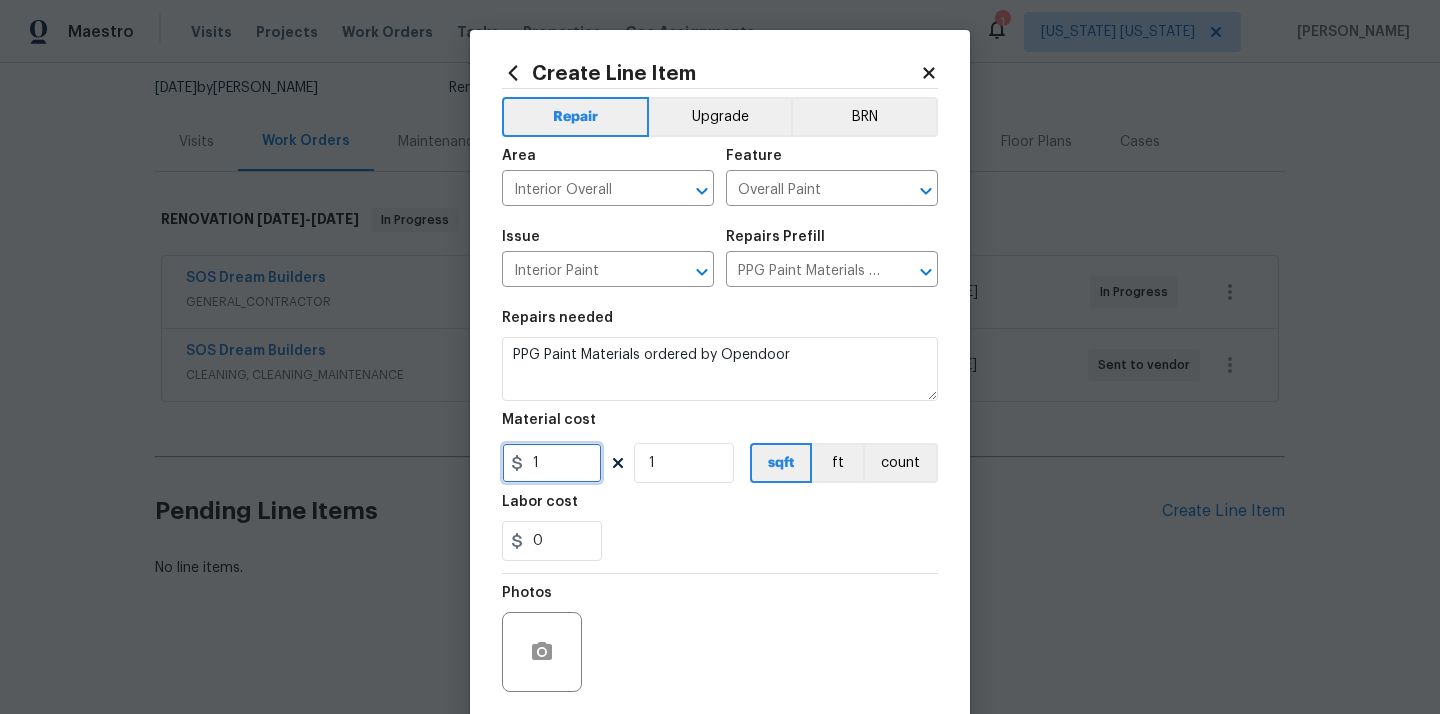 paste on "779.38" 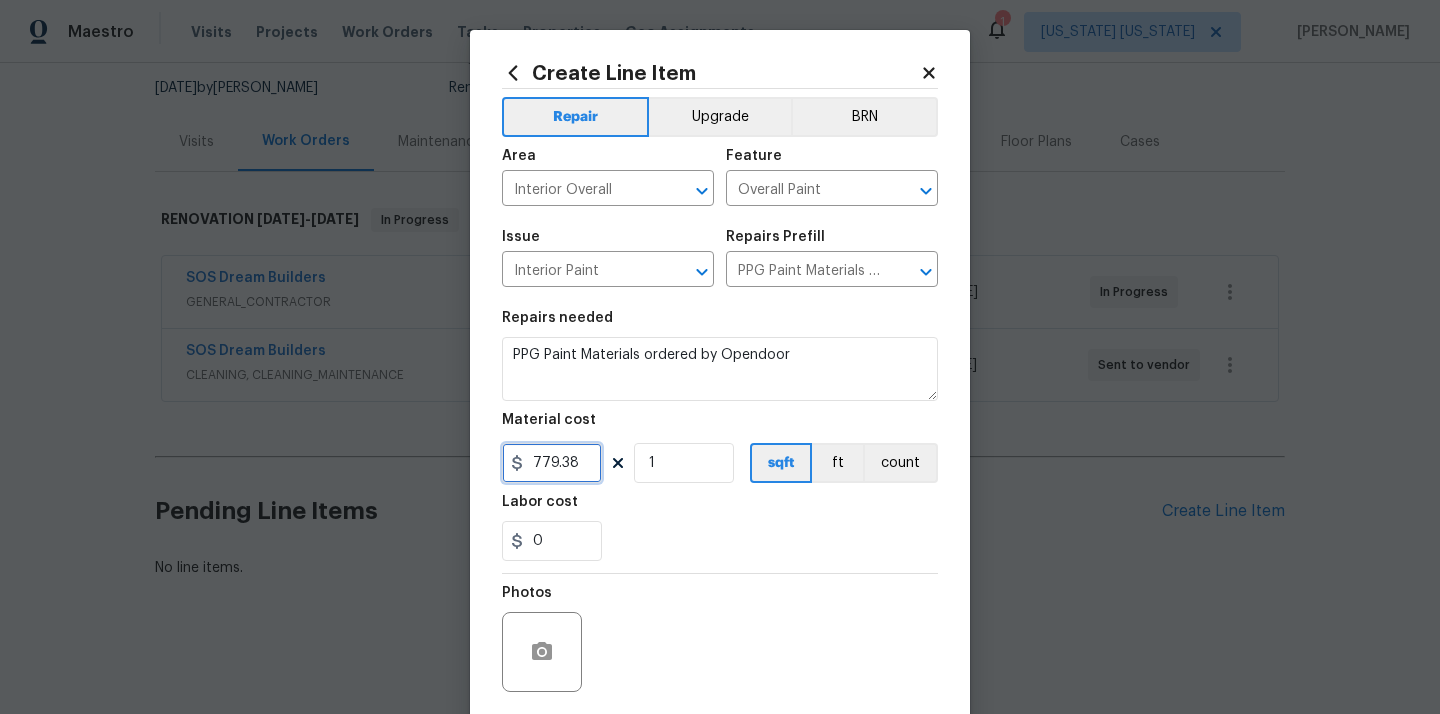 type on "779.38" 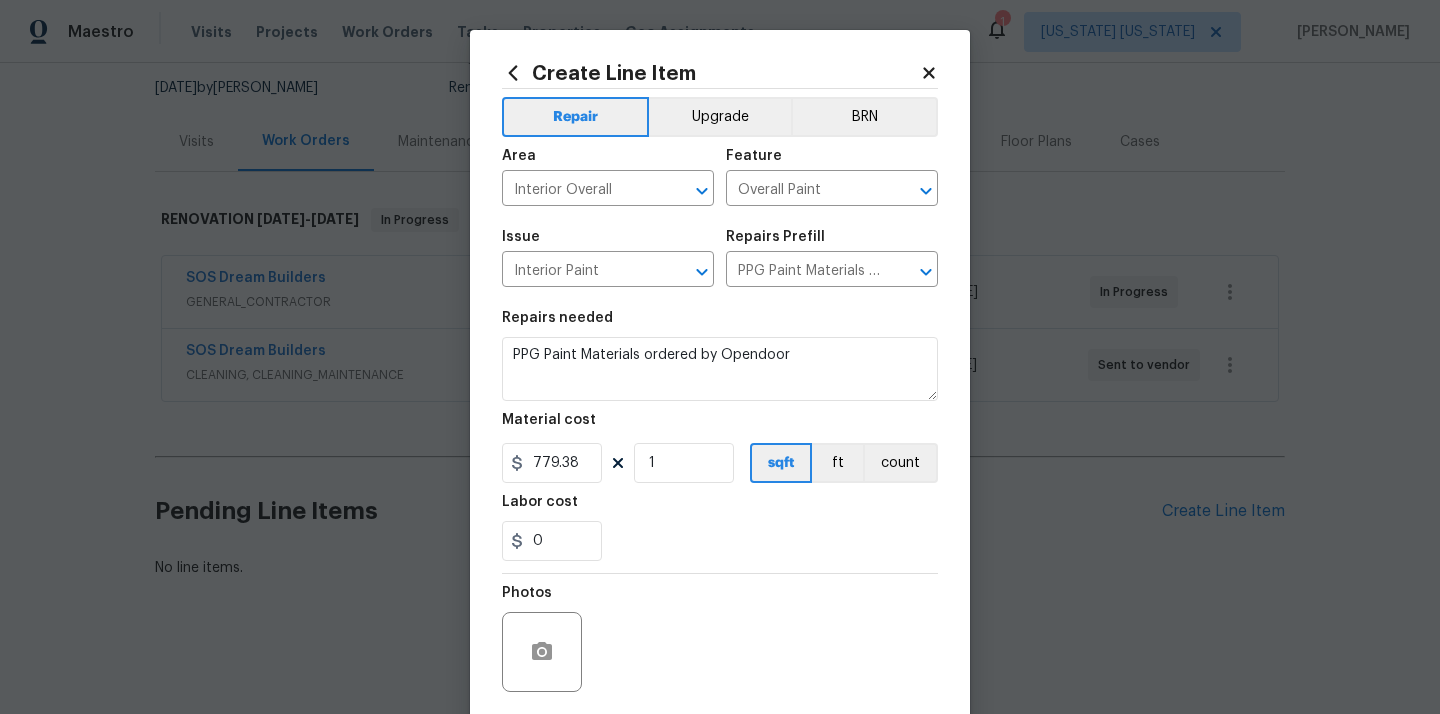 click on "0" at bounding box center [720, 541] 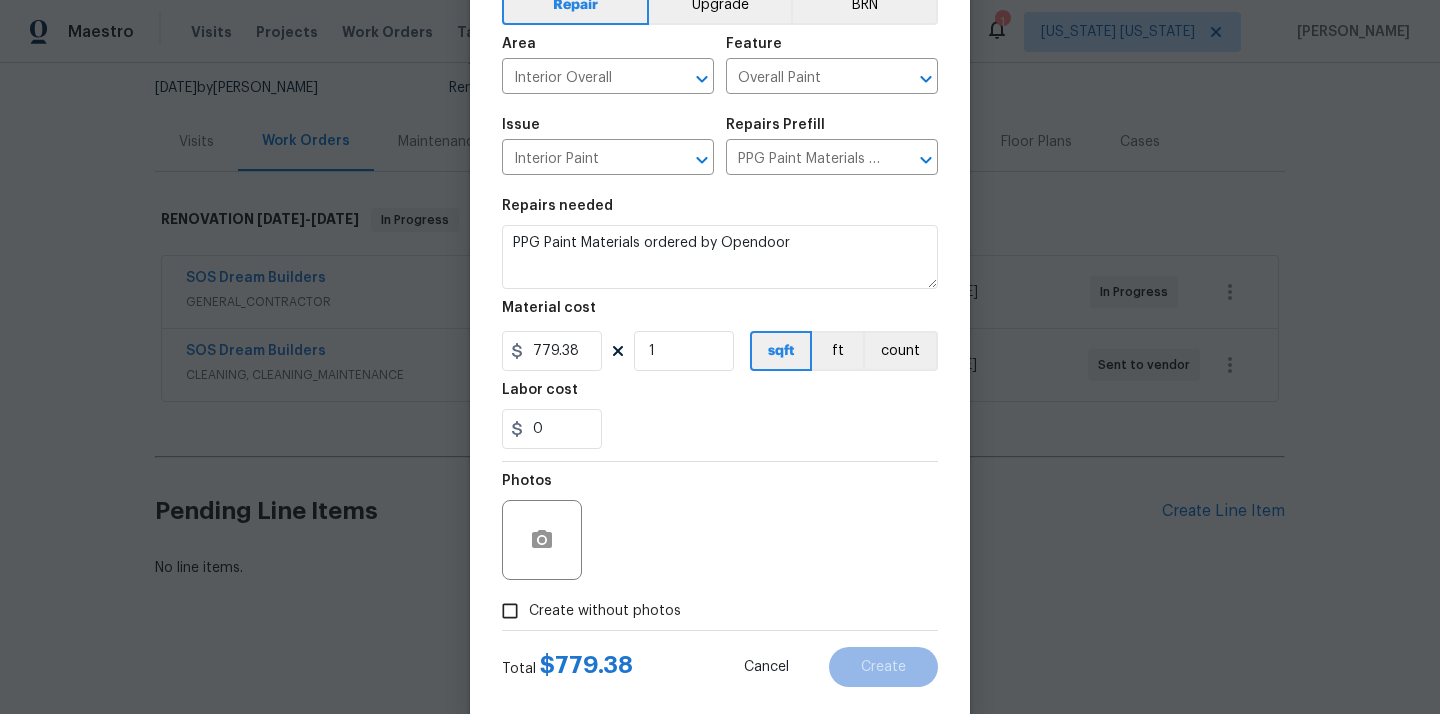 scroll, scrollTop: 148, scrollLeft: 0, axis: vertical 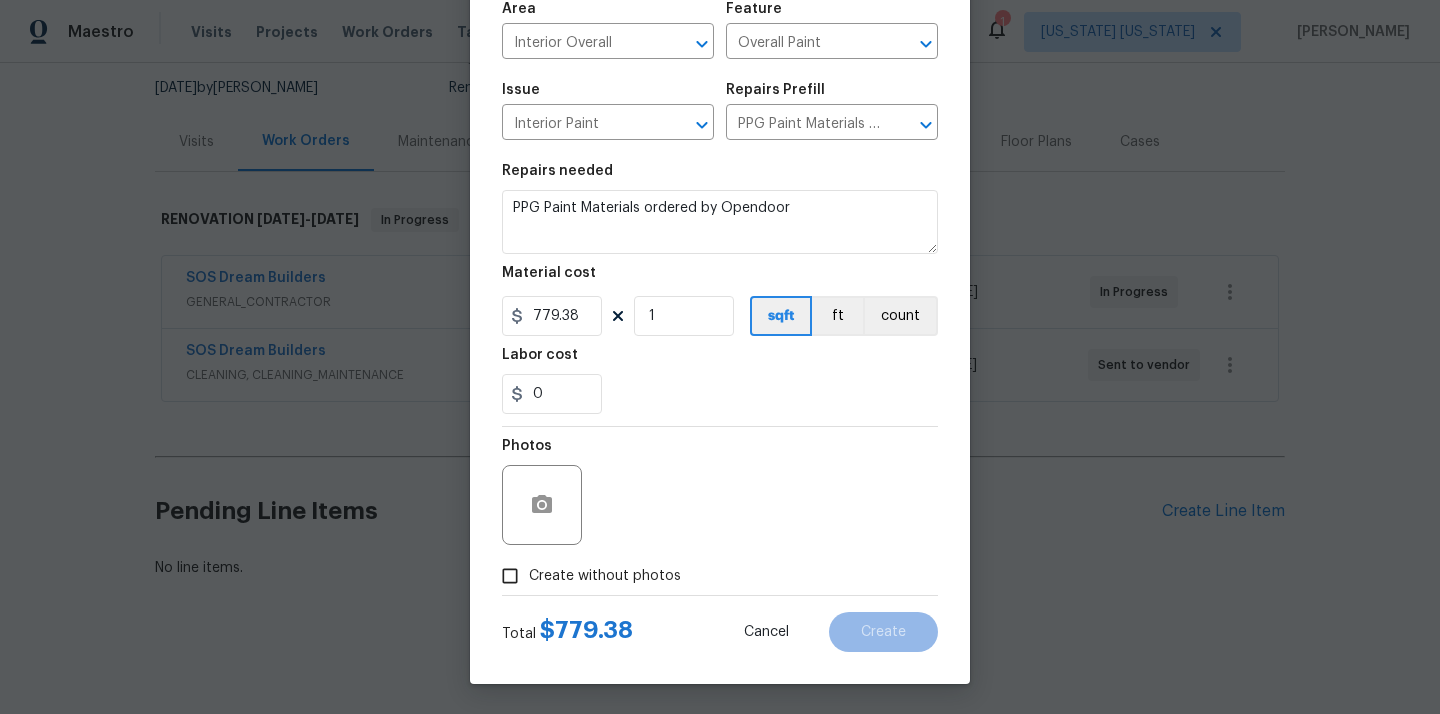 click on "Create without photos" at bounding box center (605, 576) 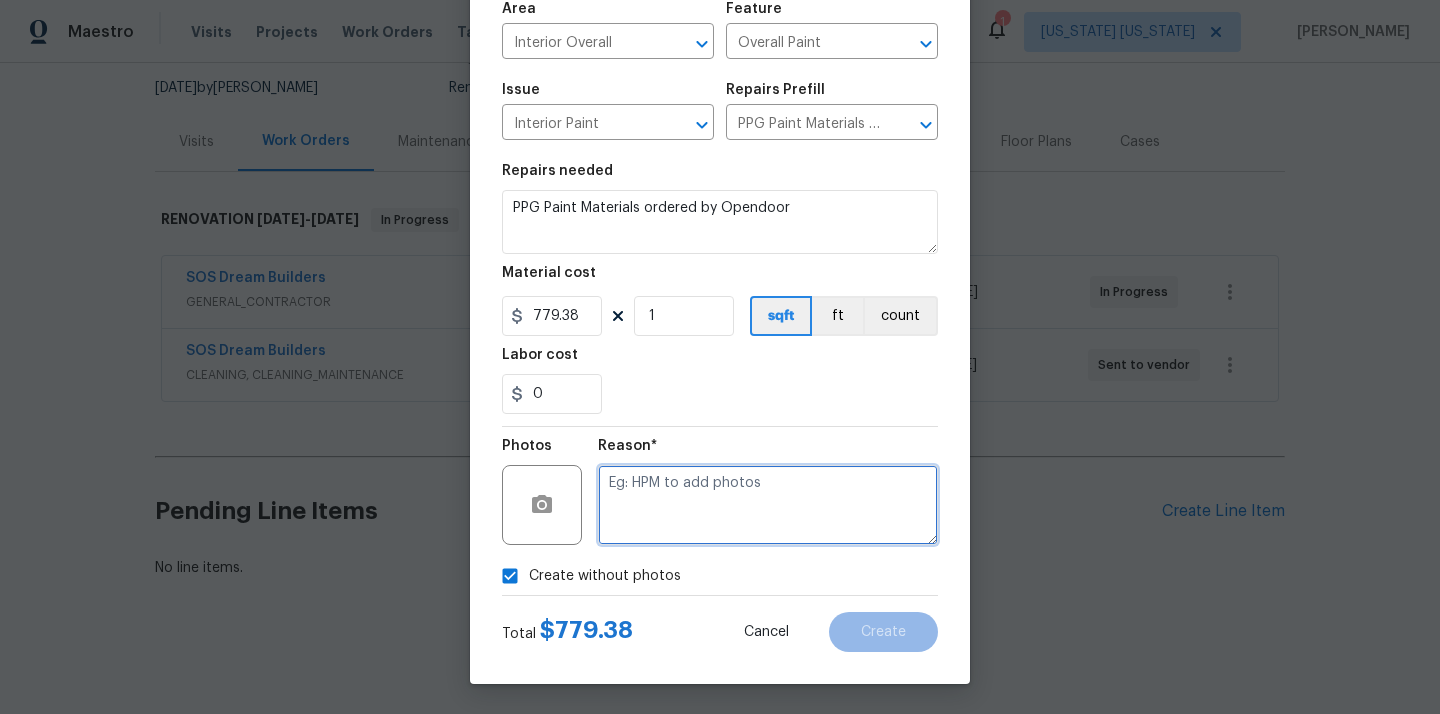 click at bounding box center [768, 505] 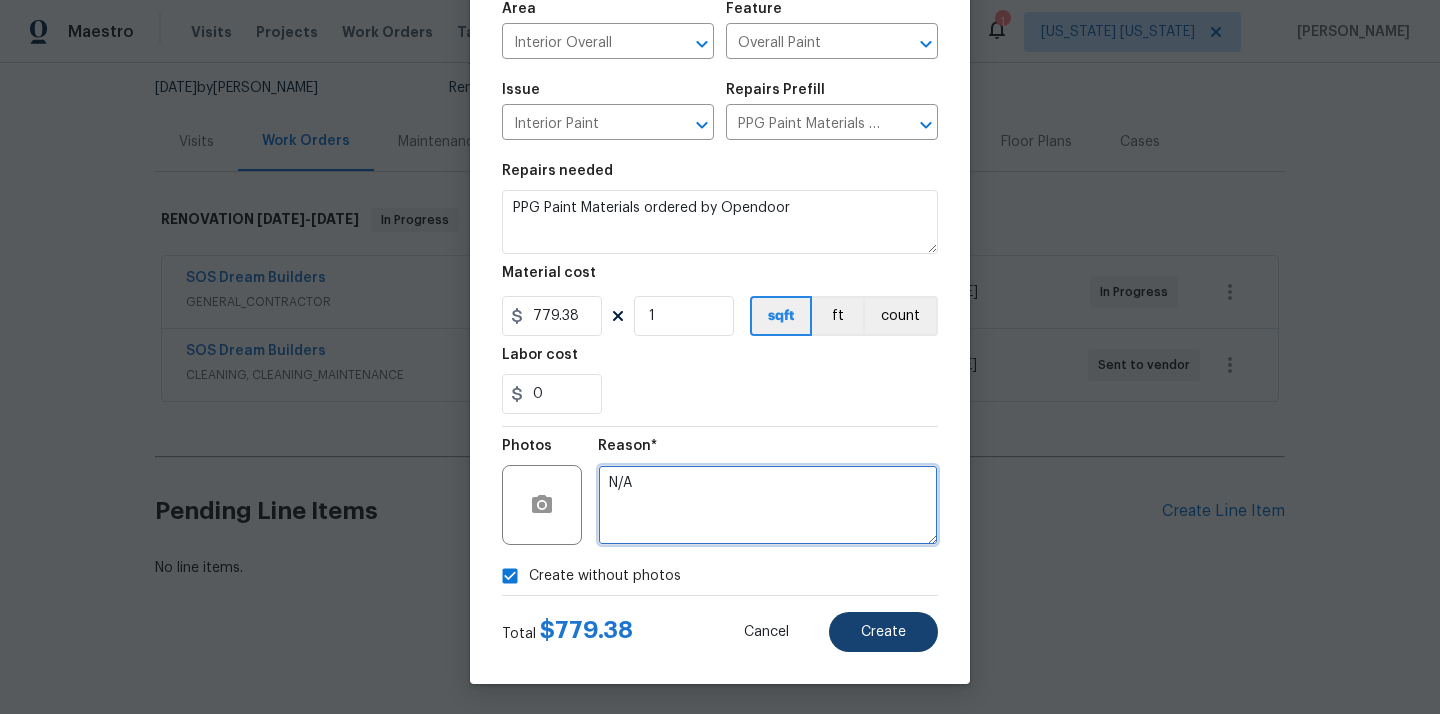 type on "N/A" 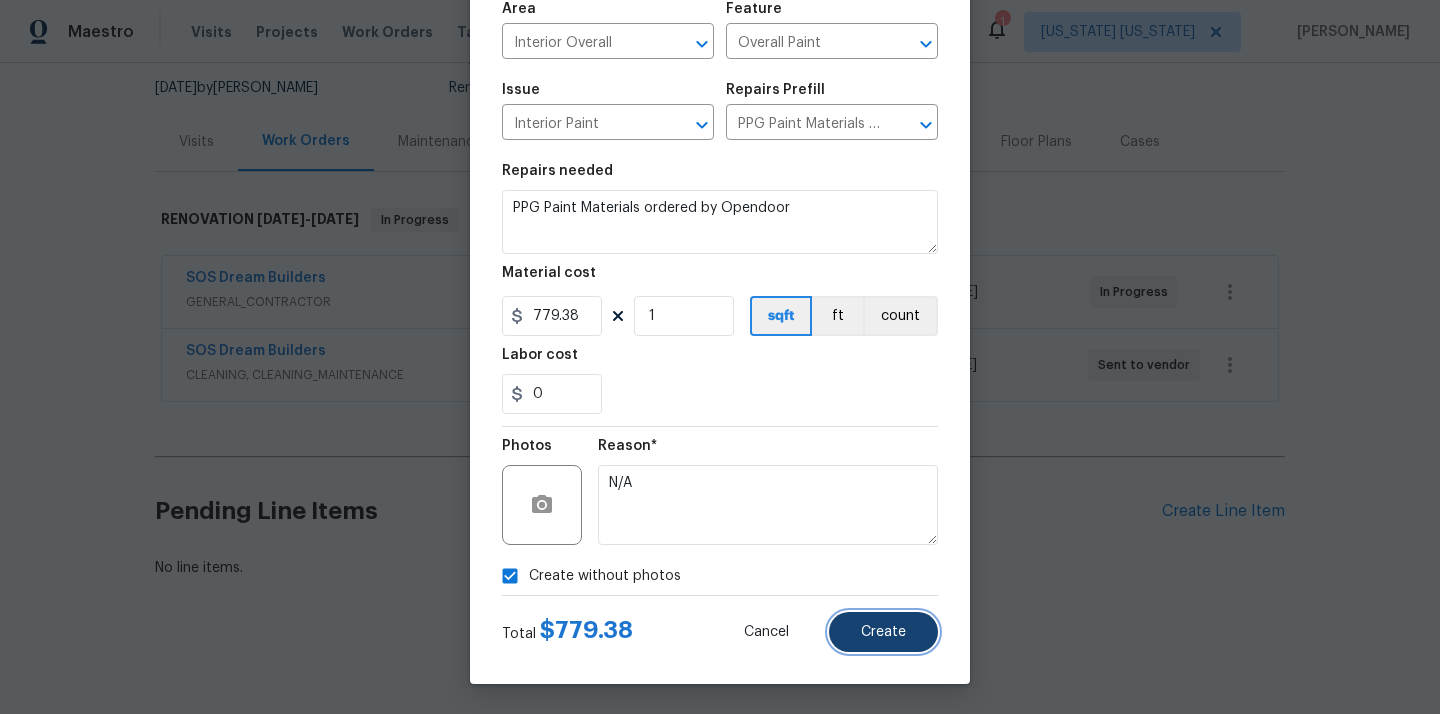 click on "Create" at bounding box center [883, 632] 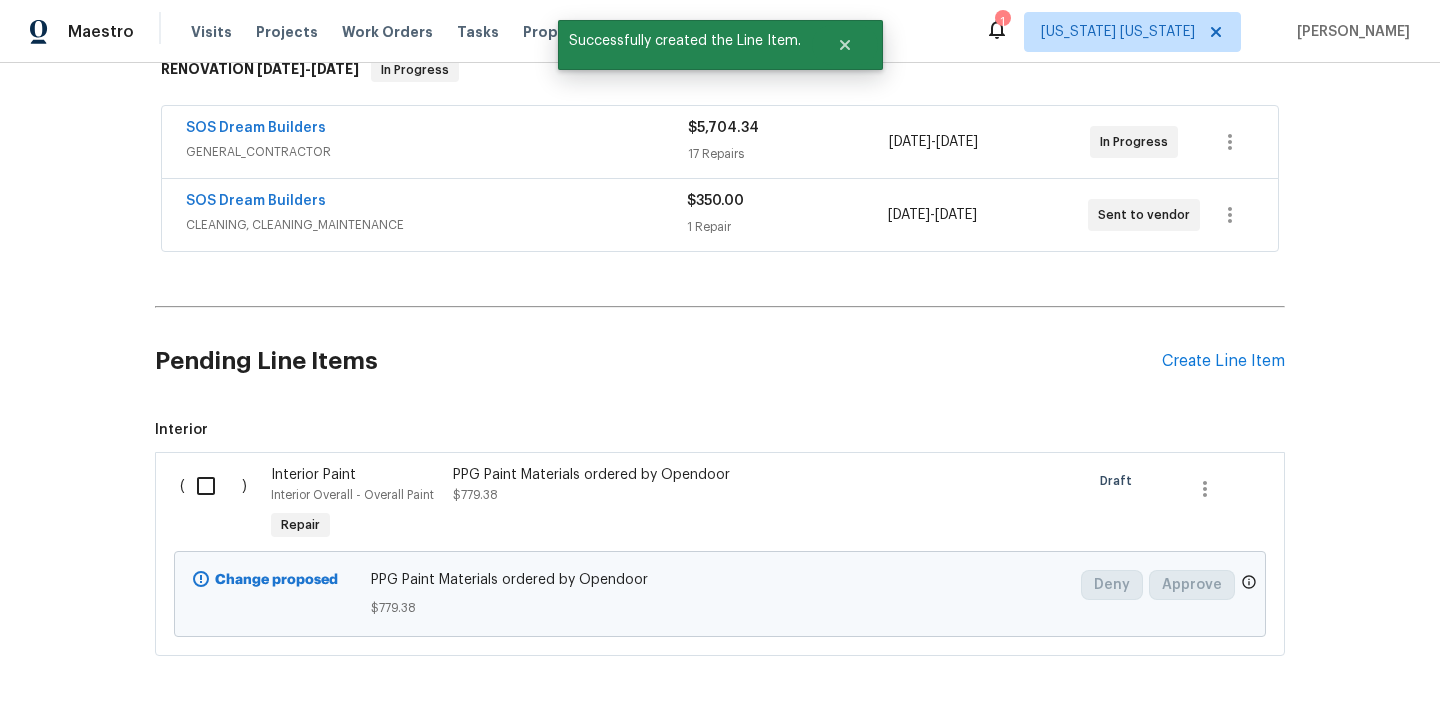 scroll, scrollTop: 419, scrollLeft: 0, axis: vertical 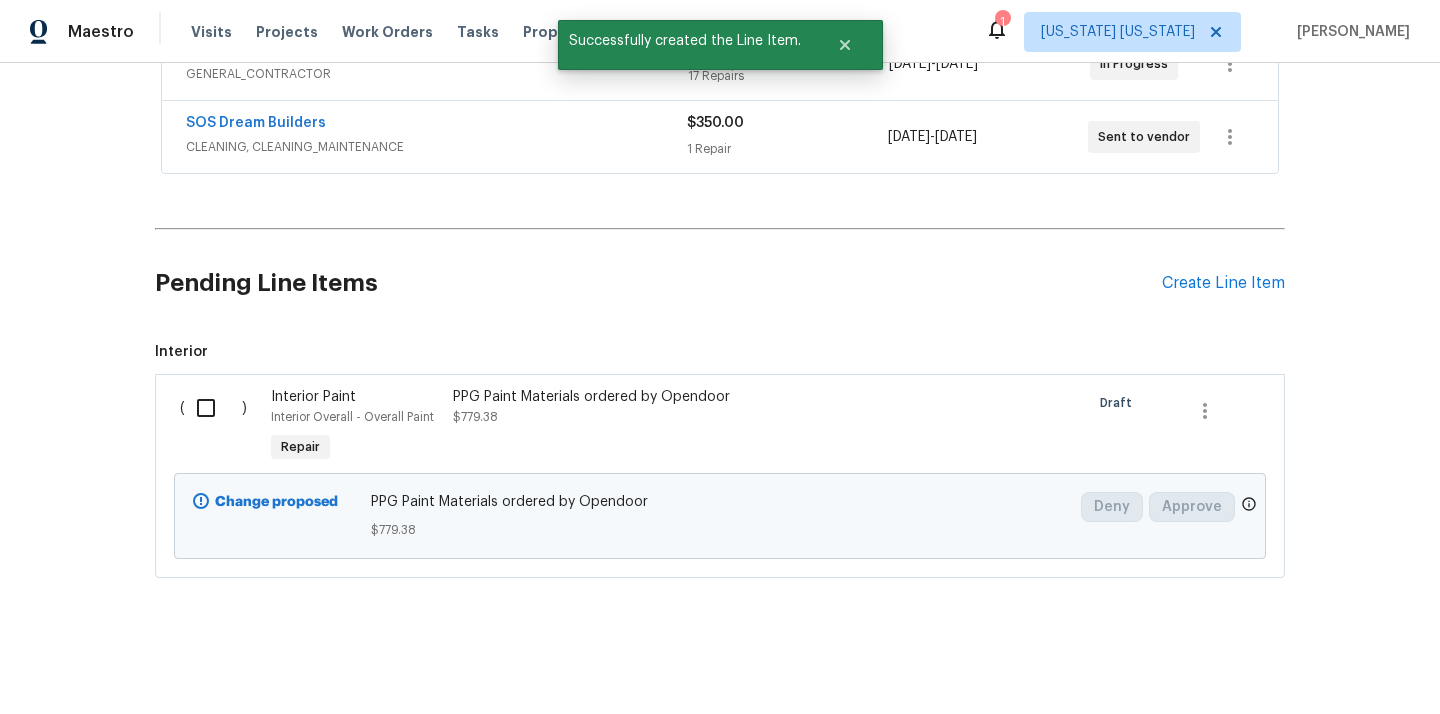 click at bounding box center (213, 408) 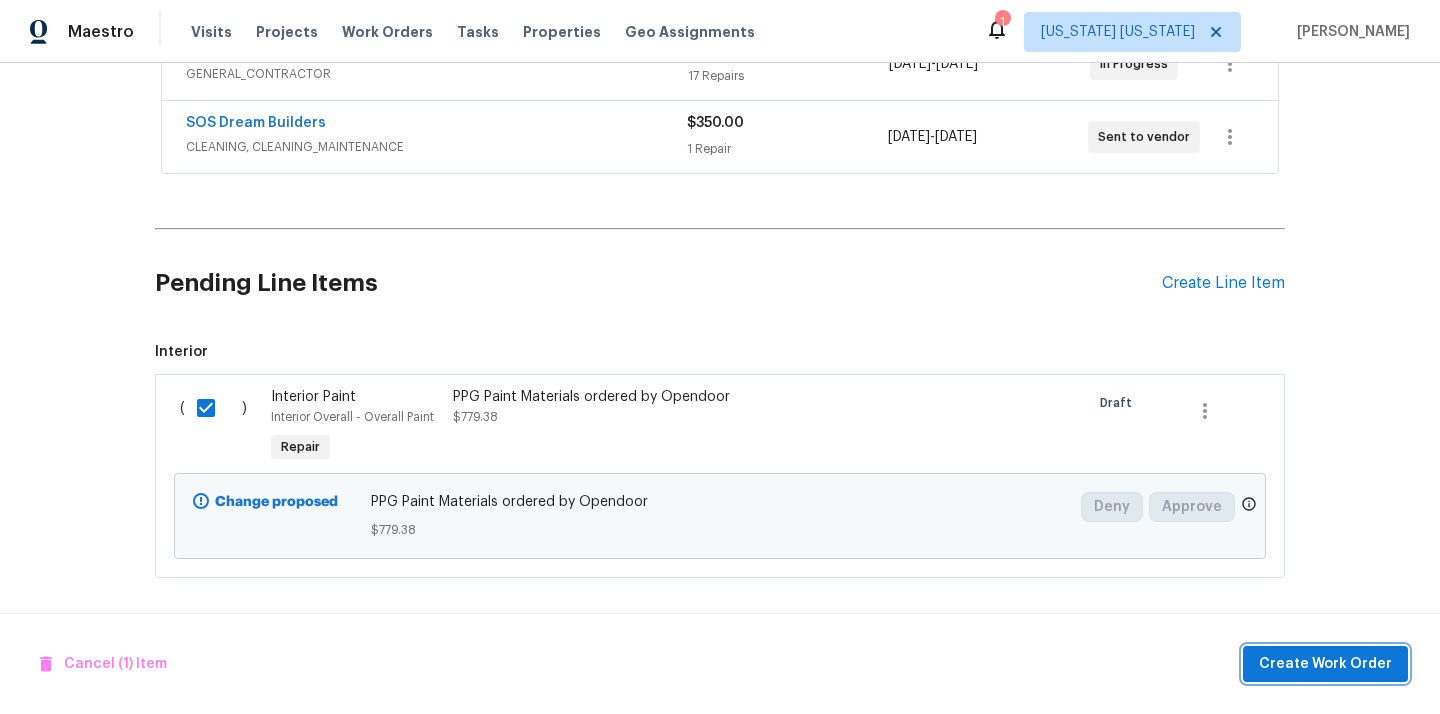 click on "Create Work Order" at bounding box center (1325, 664) 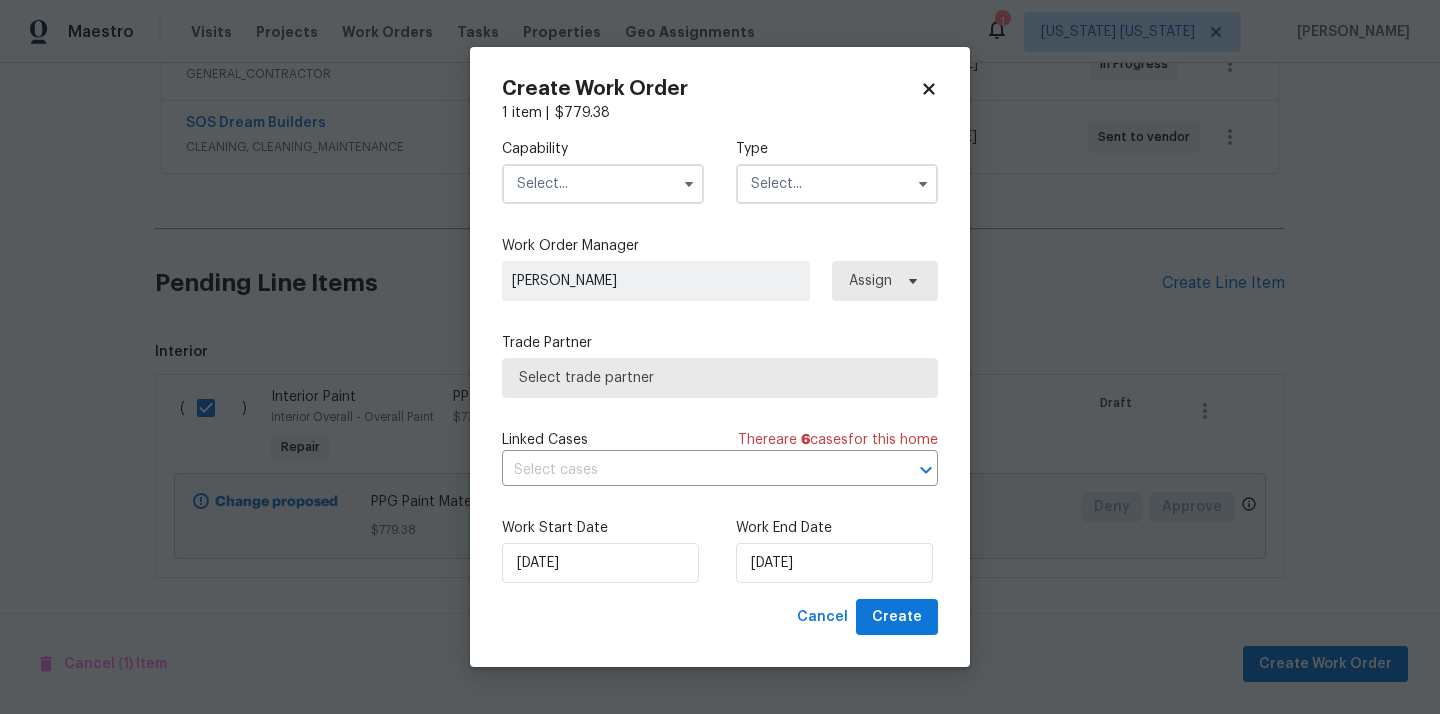 click at bounding box center (603, 184) 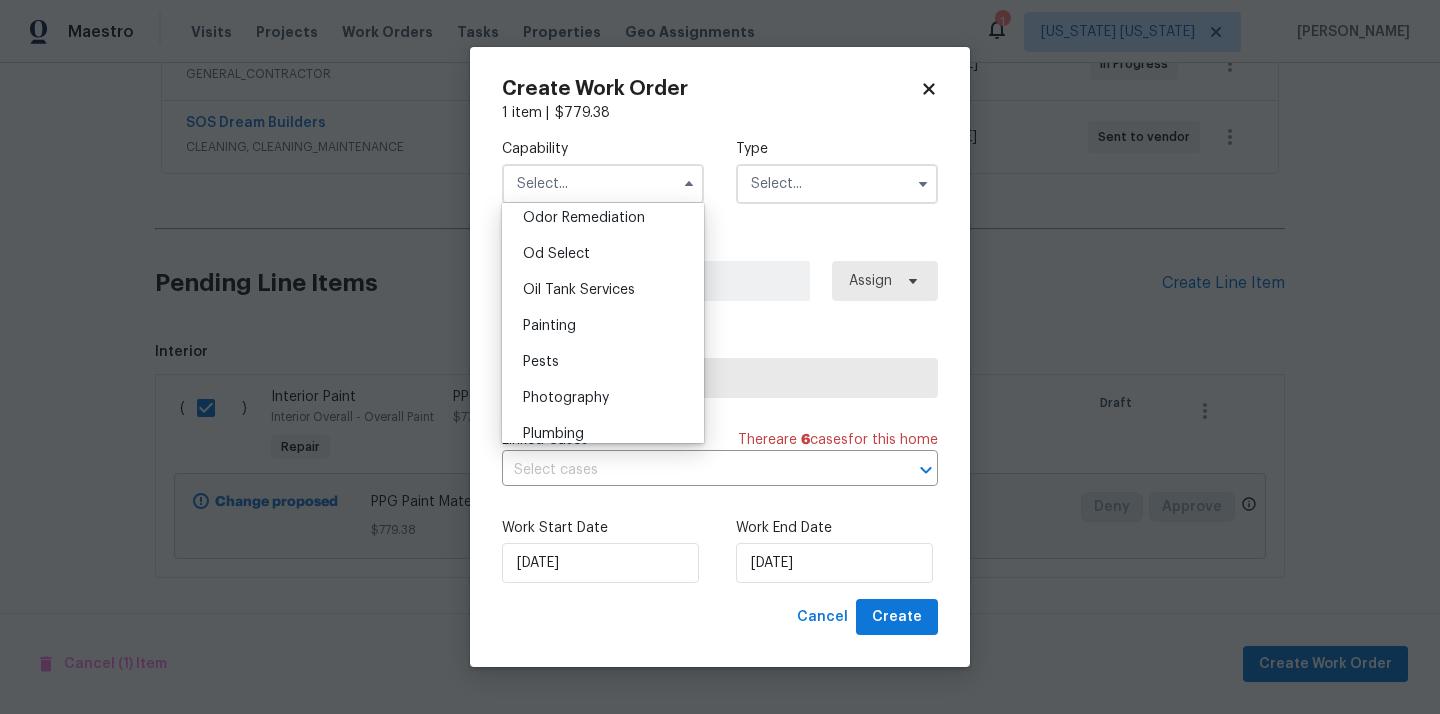 scroll, scrollTop: 1582, scrollLeft: 0, axis: vertical 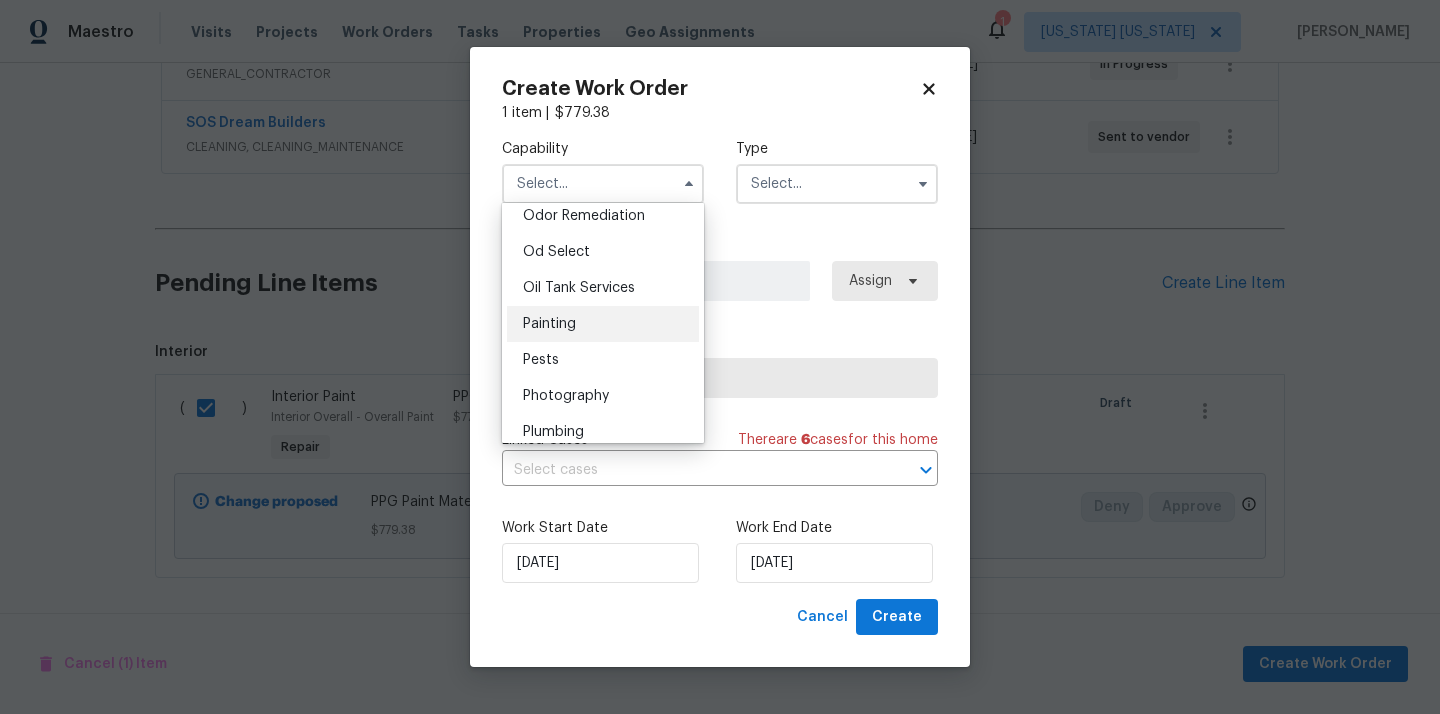 click on "Painting" at bounding box center (603, 324) 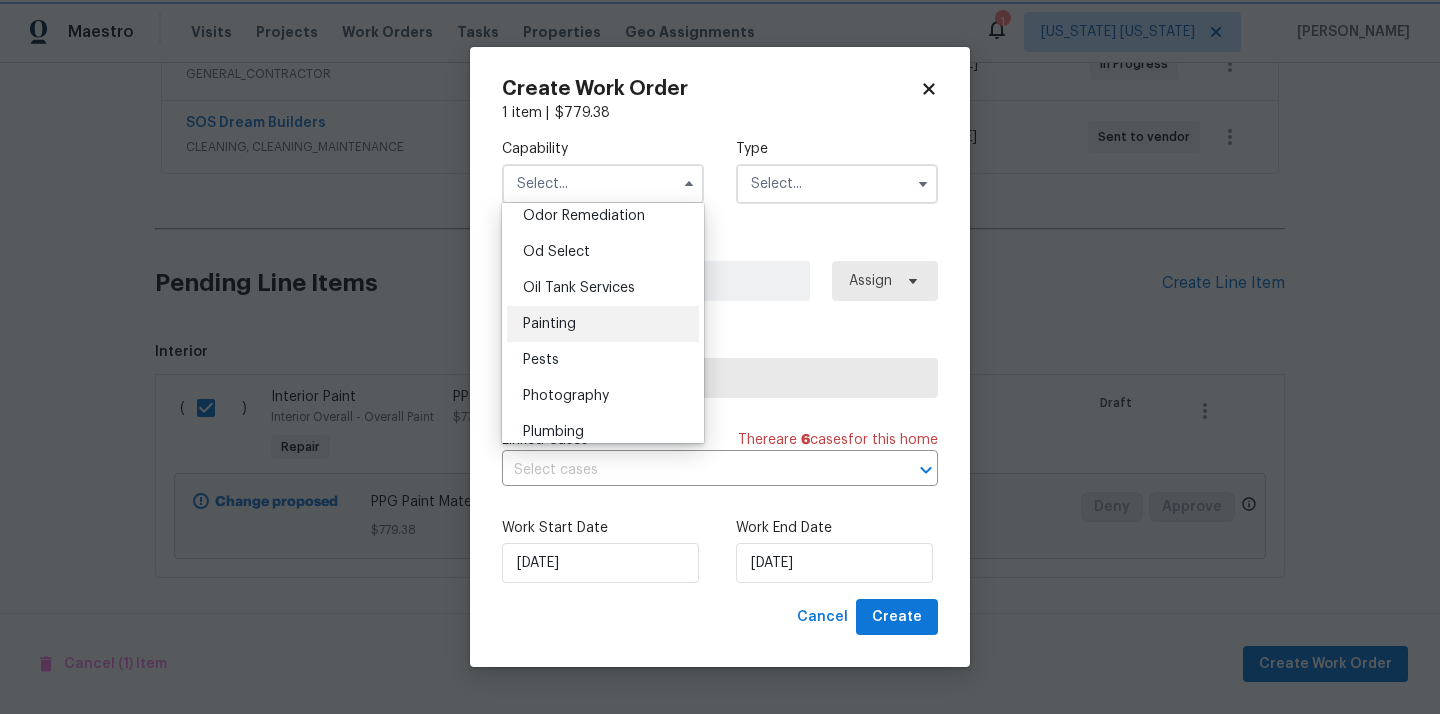 type on "Painting" 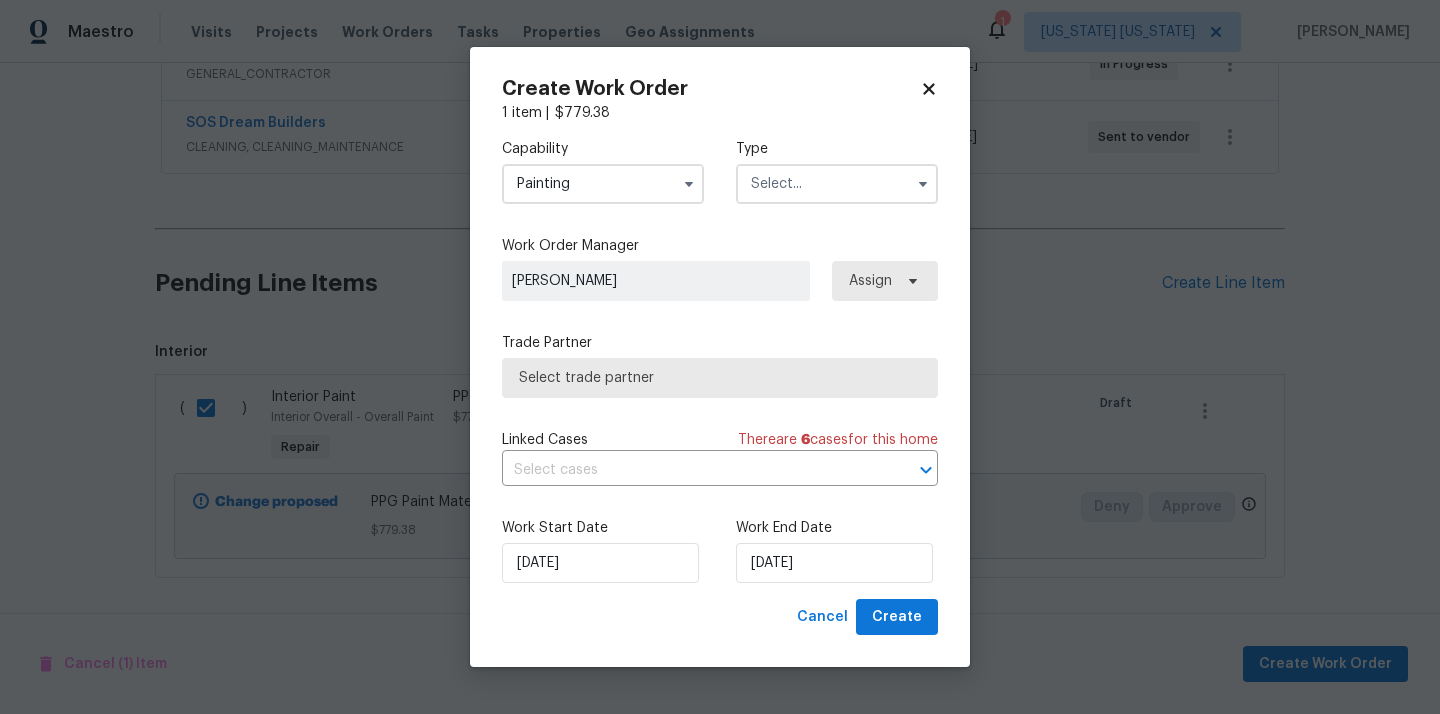 click at bounding box center (837, 184) 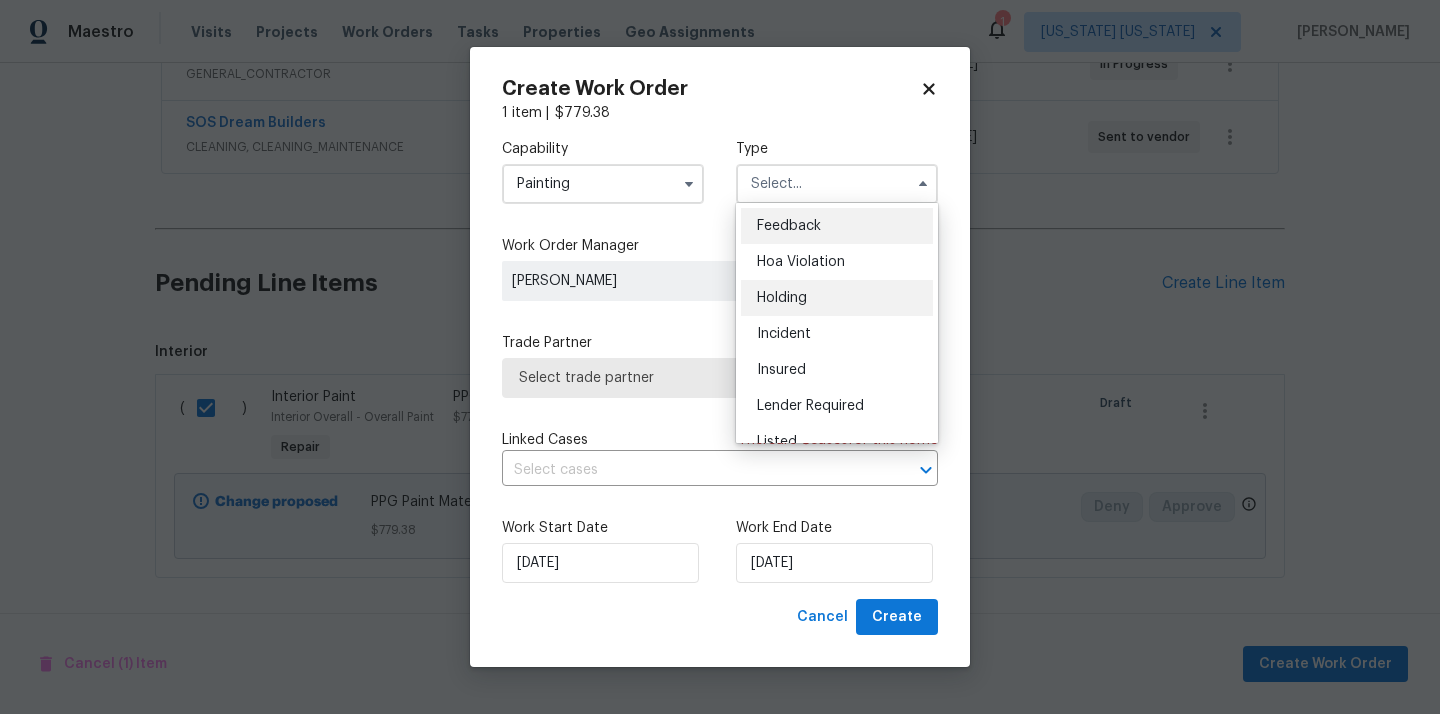 scroll, scrollTop: 454, scrollLeft: 0, axis: vertical 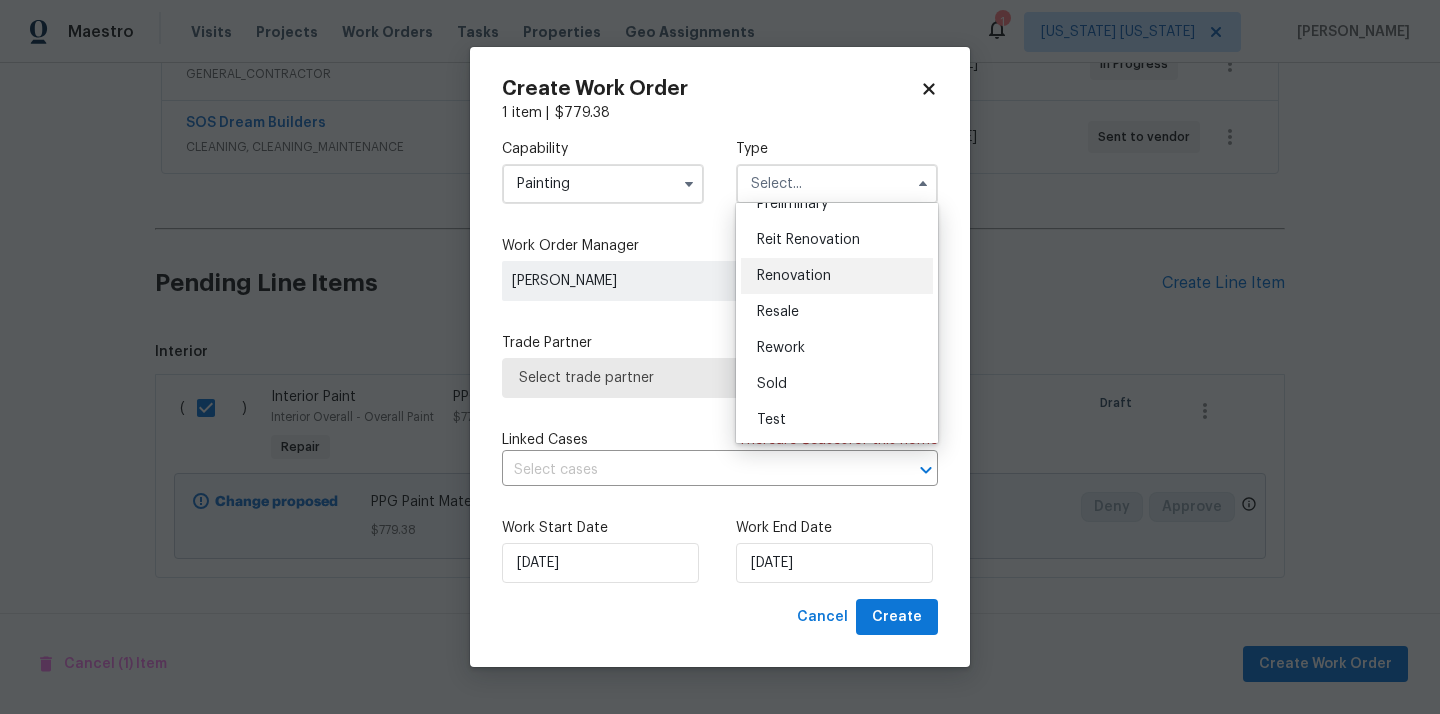 click on "Renovation" at bounding box center (794, 276) 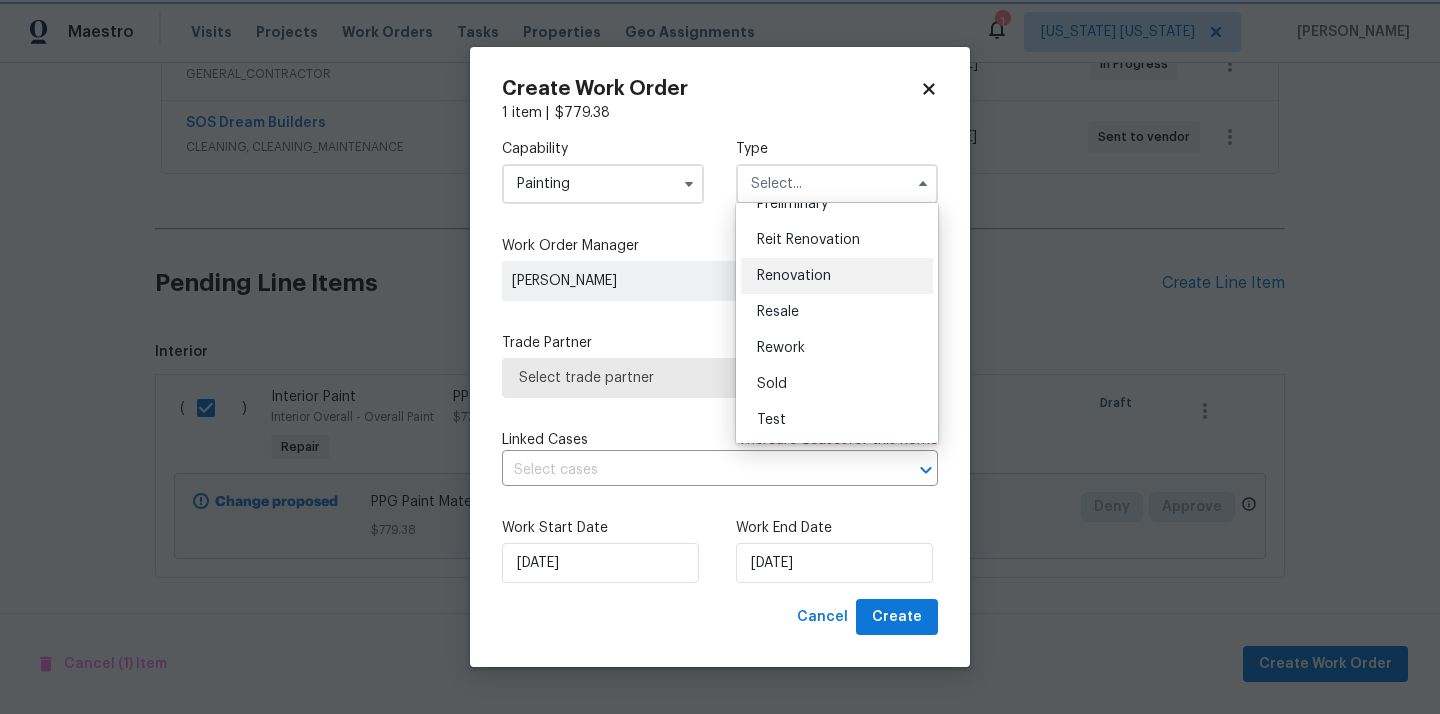 type on "Renovation" 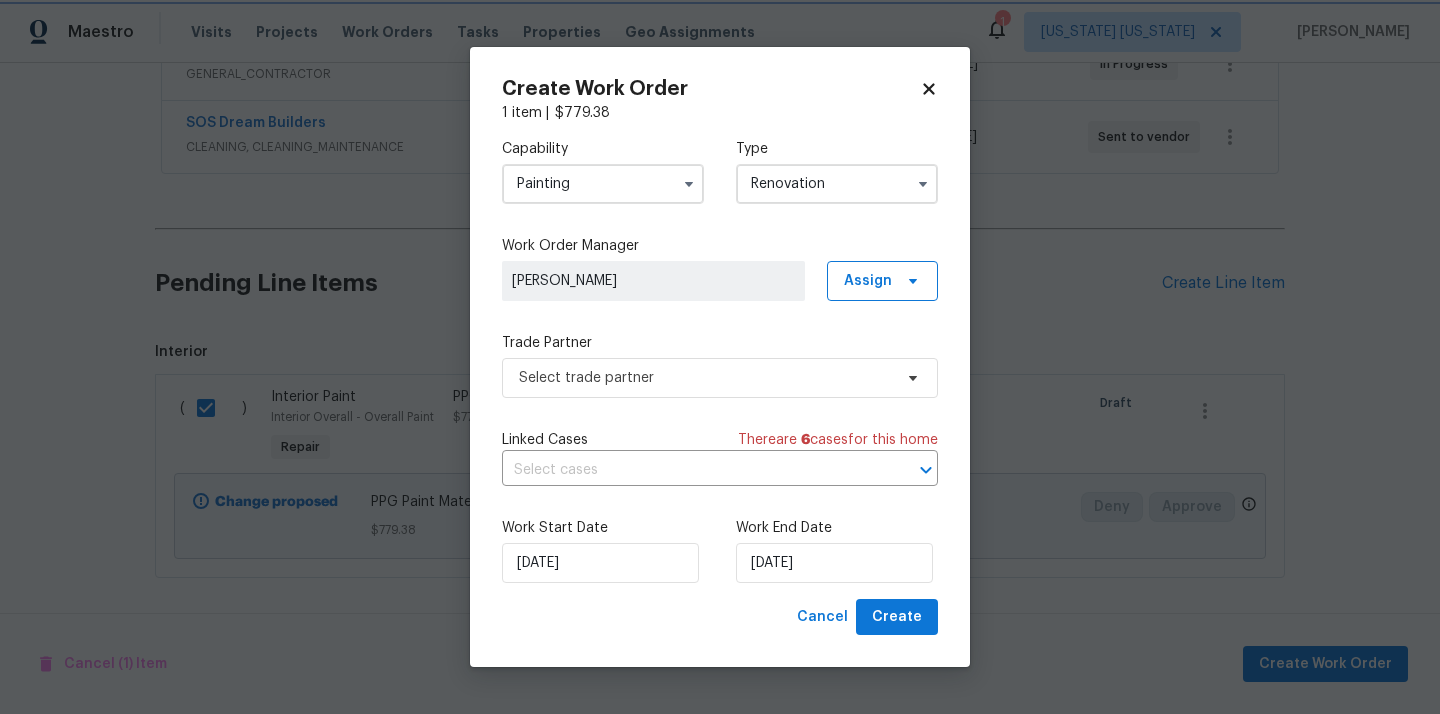 scroll, scrollTop: 0, scrollLeft: 0, axis: both 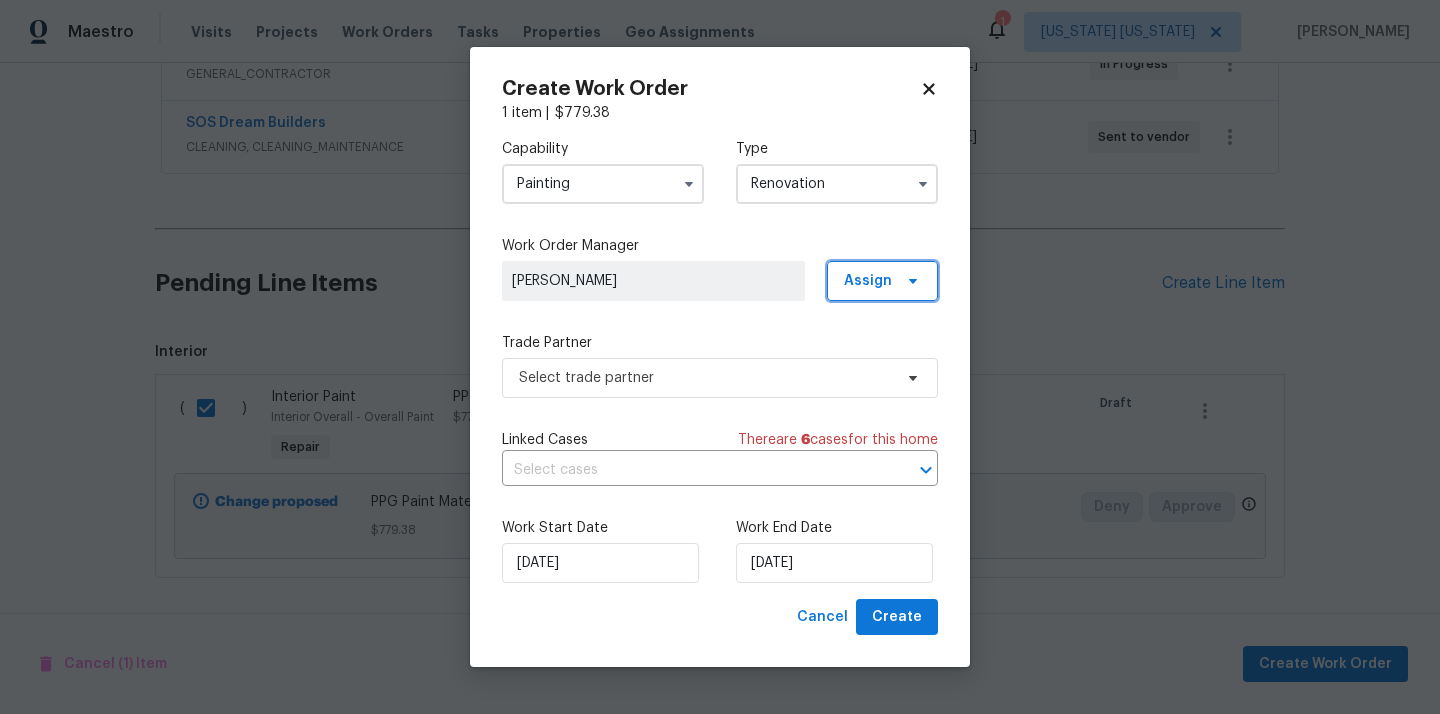 click on "Assign" at bounding box center (882, 281) 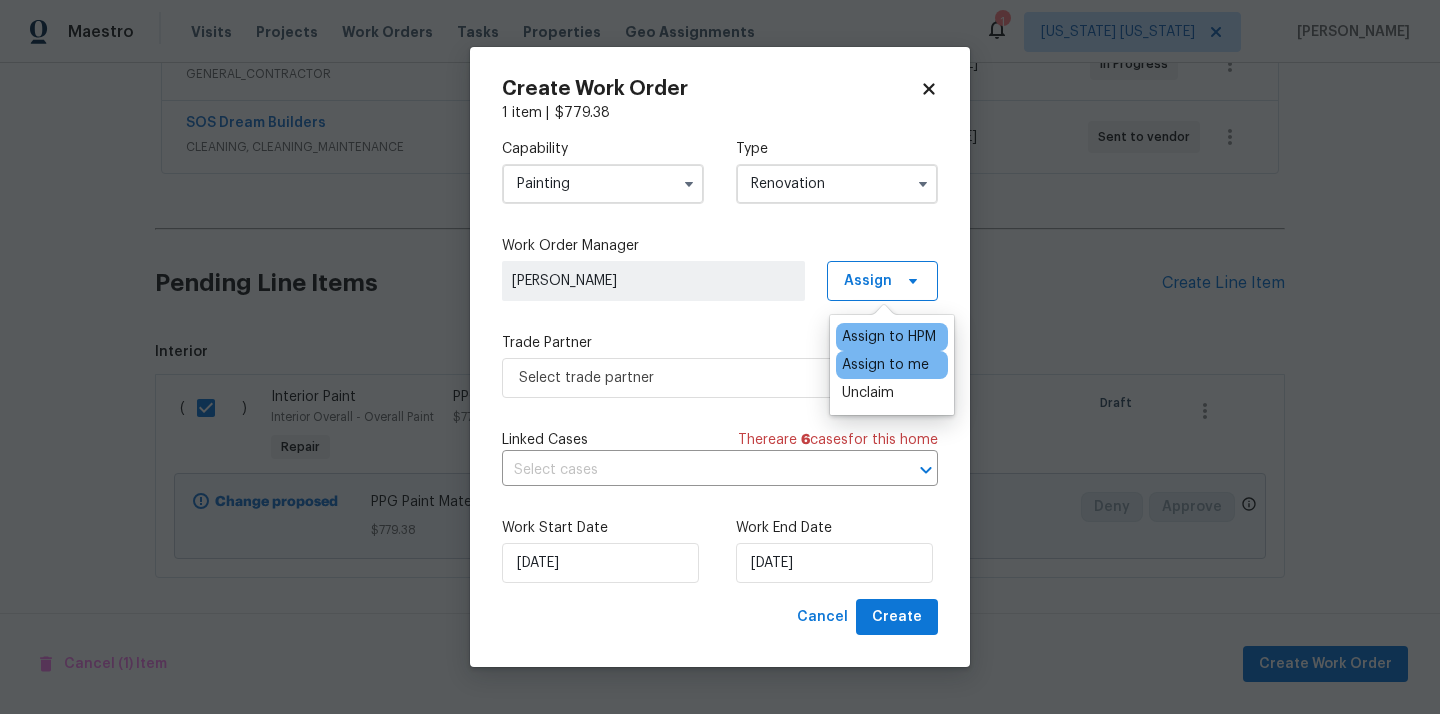 click on "Assign to me" at bounding box center [885, 365] 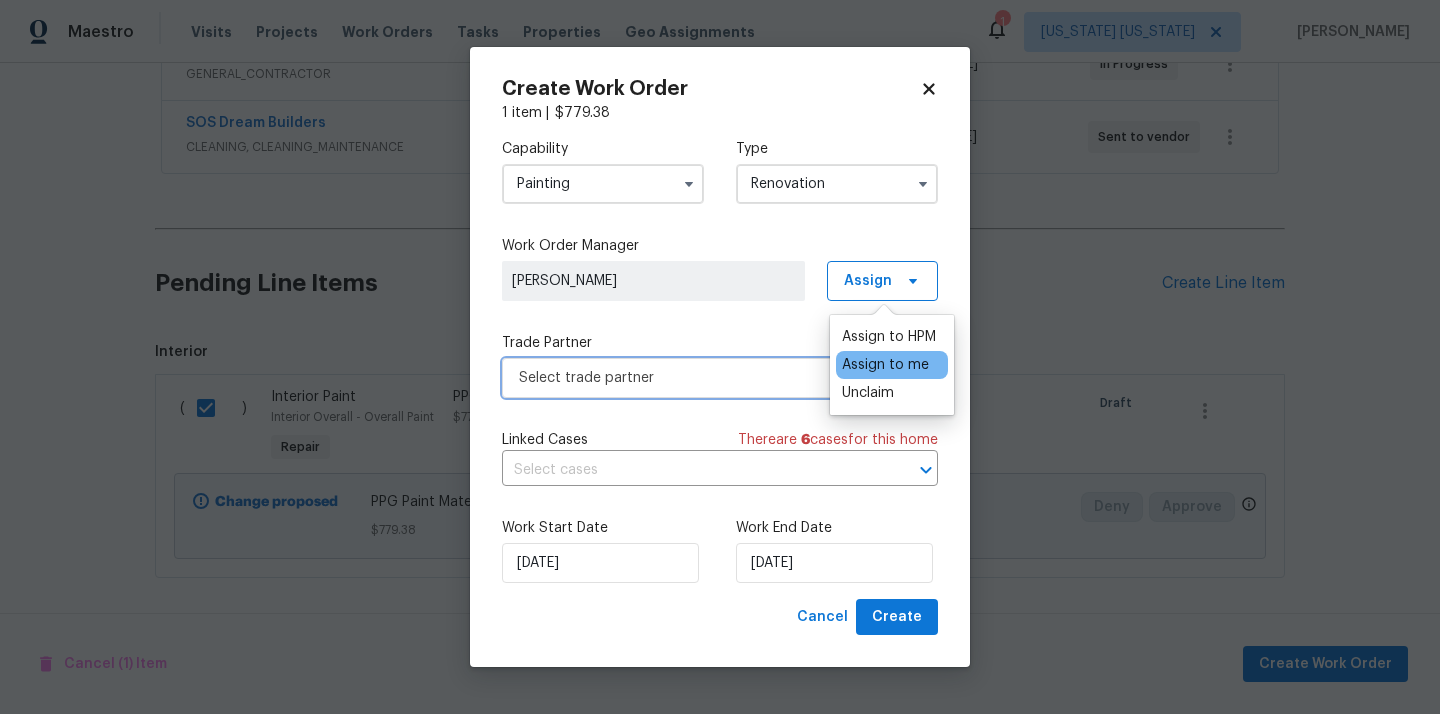 click on "Select trade partner" at bounding box center (705, 378) 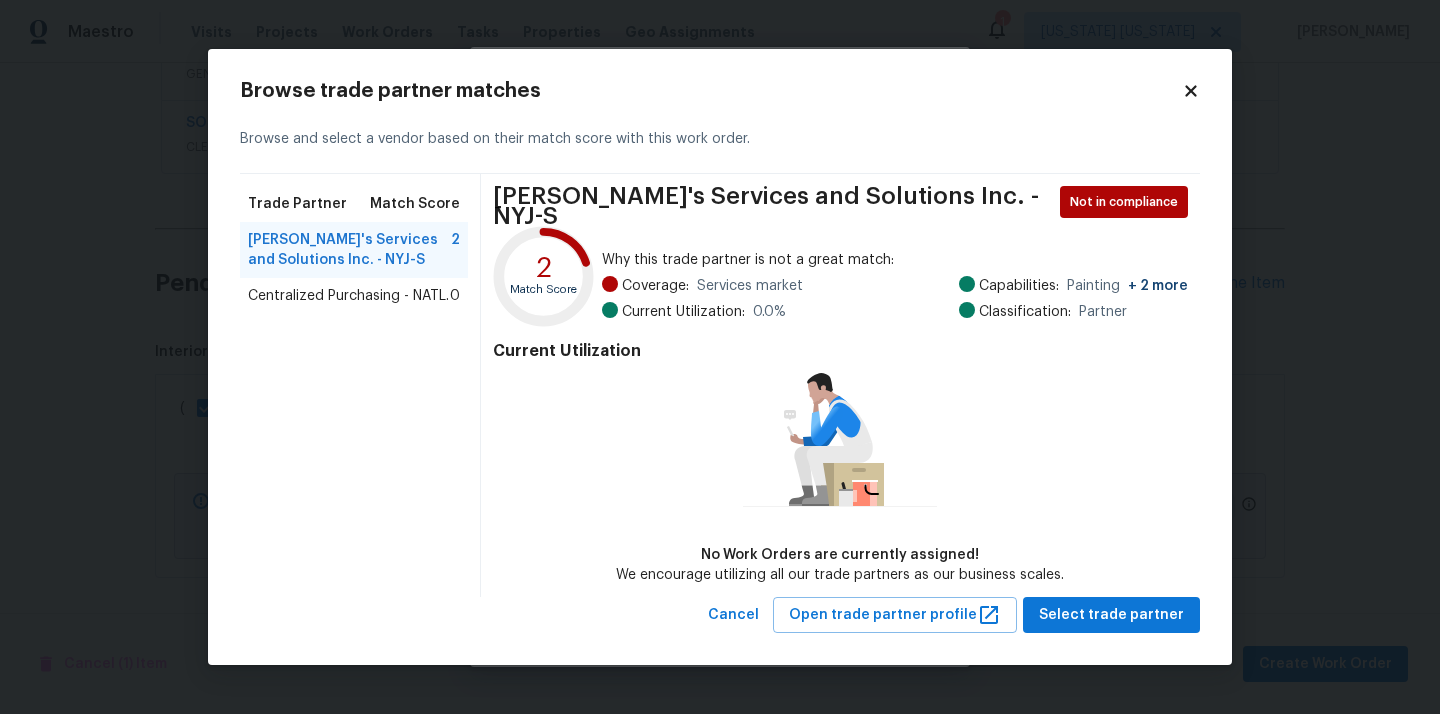click on "Centralized Purchasing - NATL. 0" at bounding box center [354, 296] 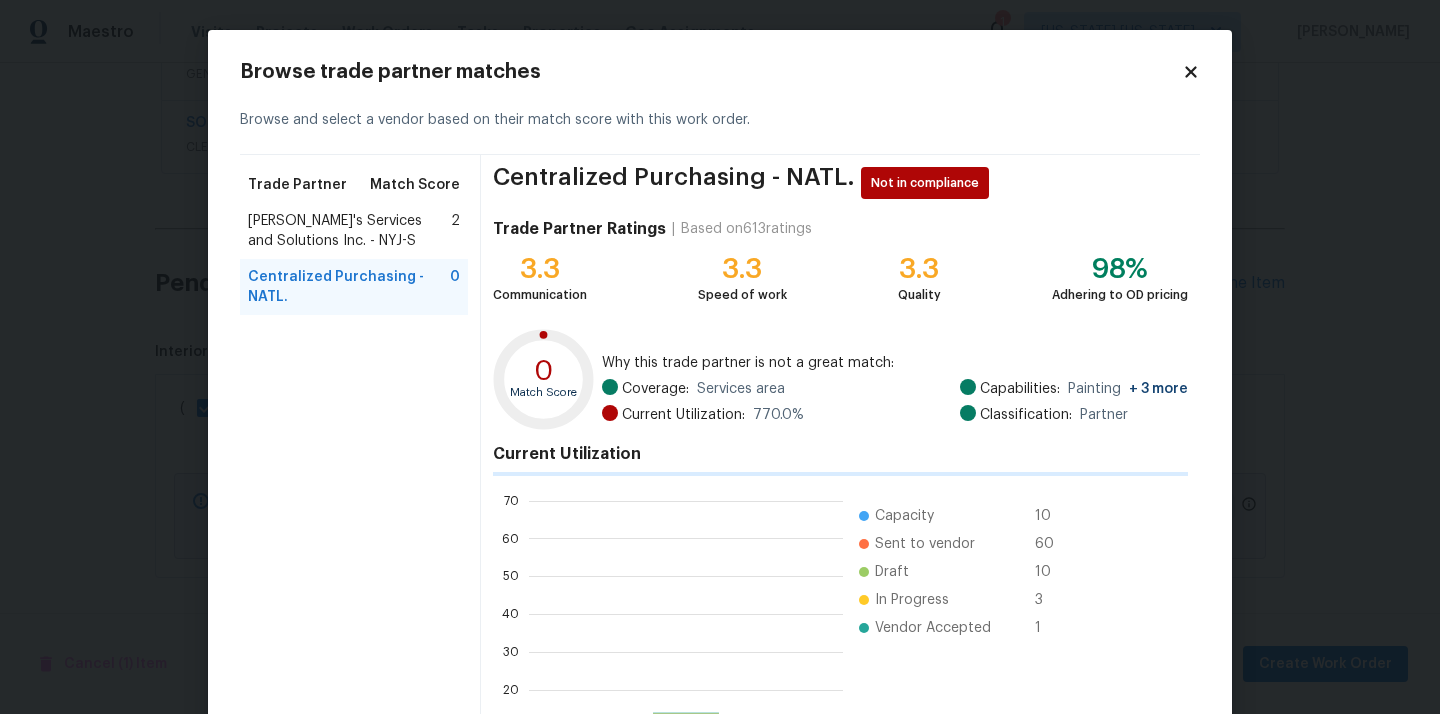 scroll, scrollTop: 2, scrollLeft: 1, axis: both 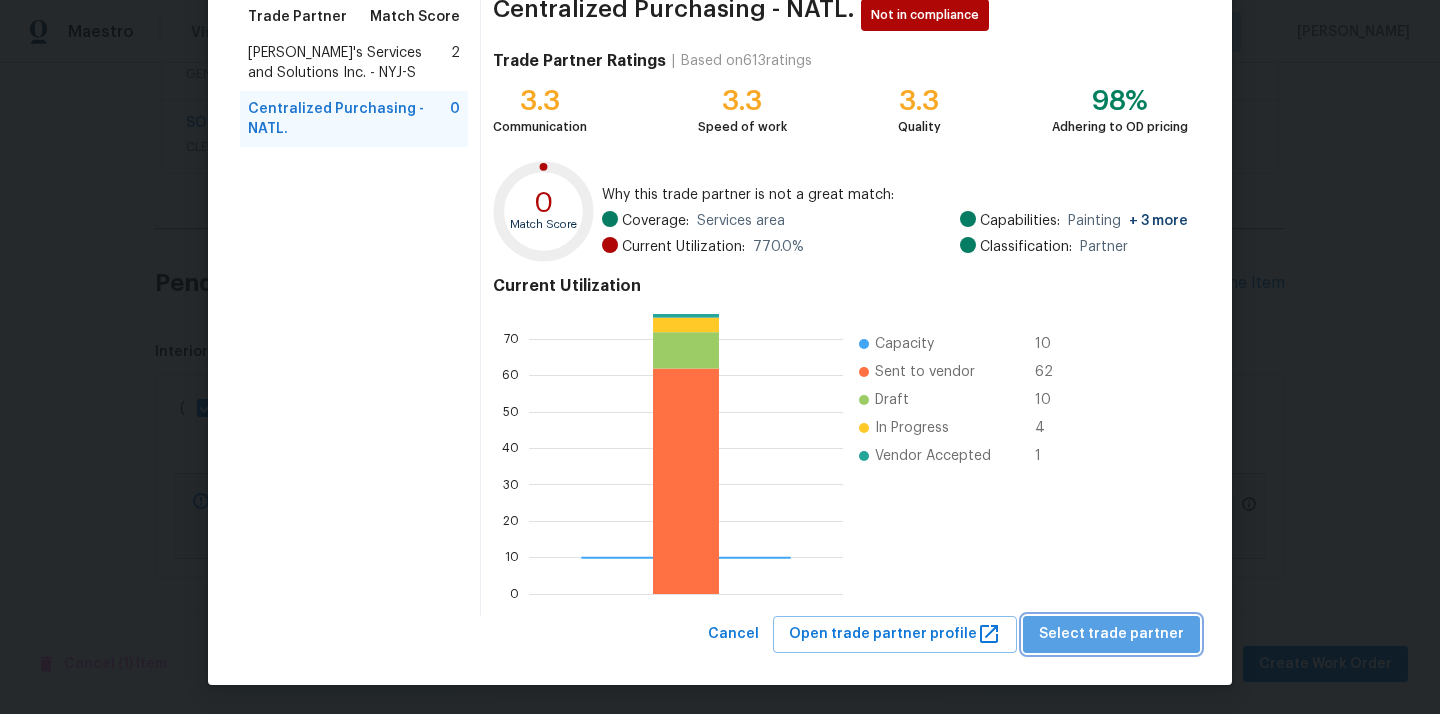 click on "Select trade partner" at bounding box center [1111, 634] 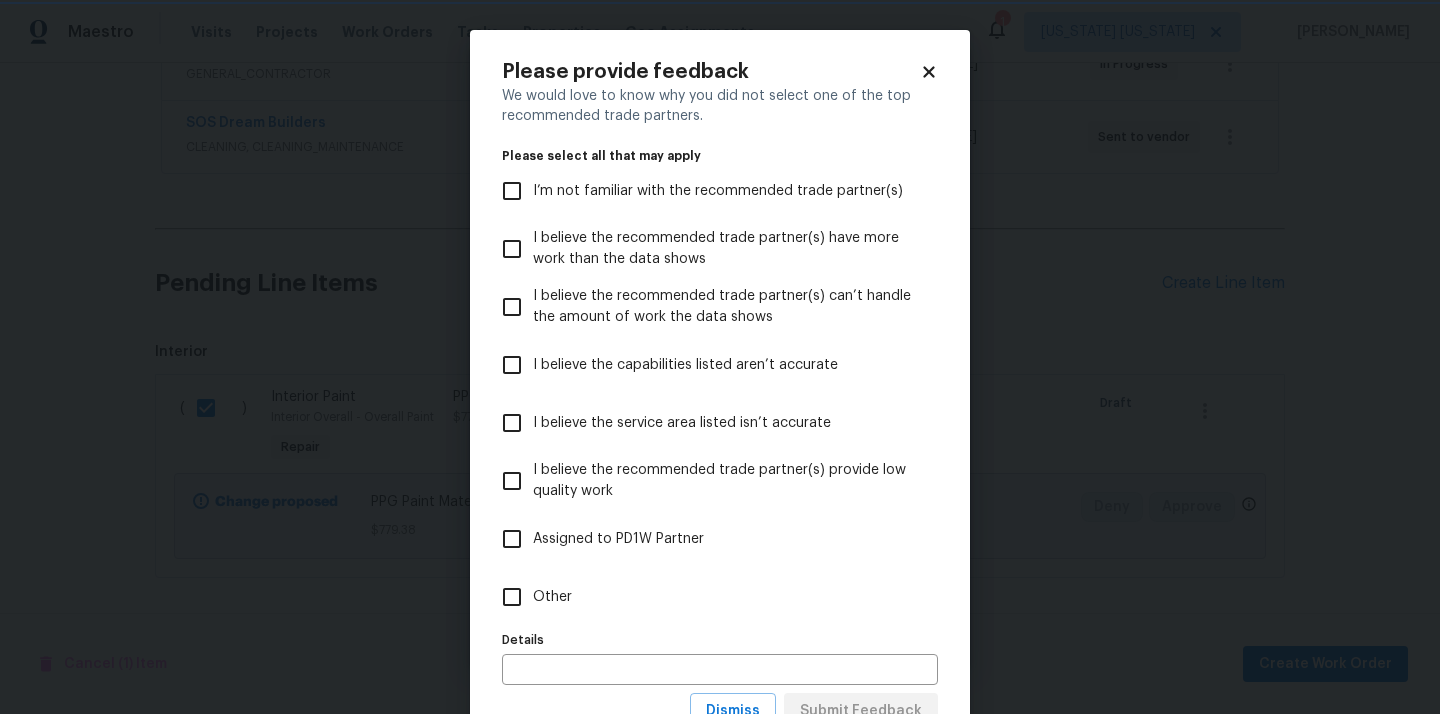 scroll, scrollTop: 0, scrollLeft: 0, axis: both 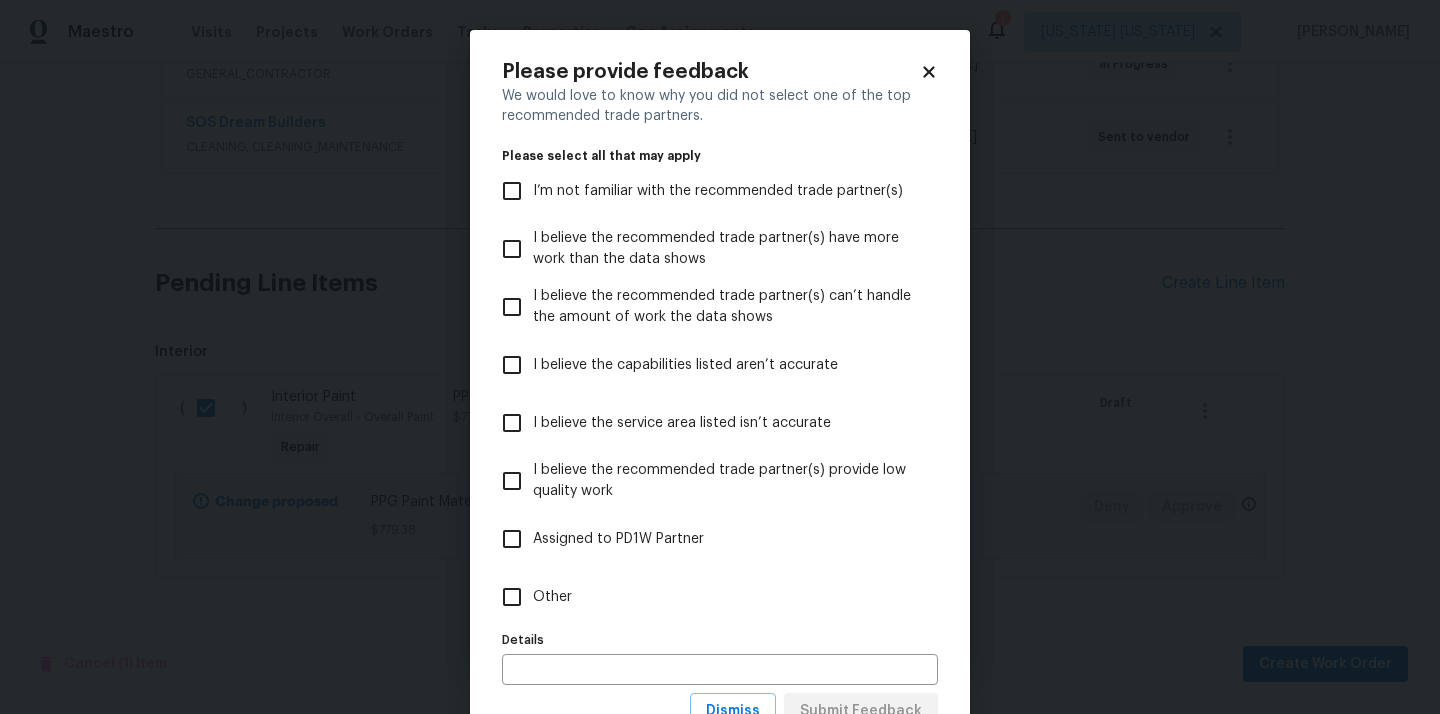 click on "Other" at bounding box center (706, 597) 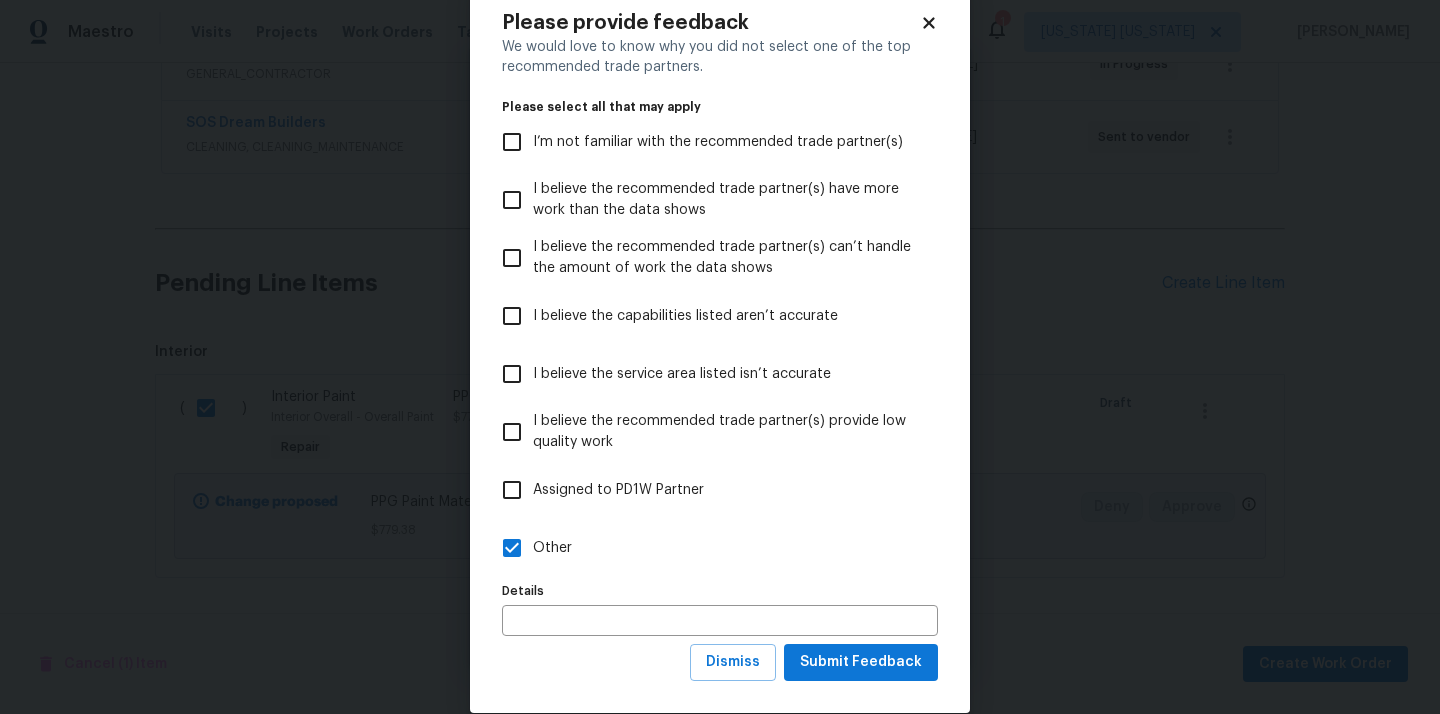 scroll, scrollTop: 78, scrollLeft: 0, axis: vertical 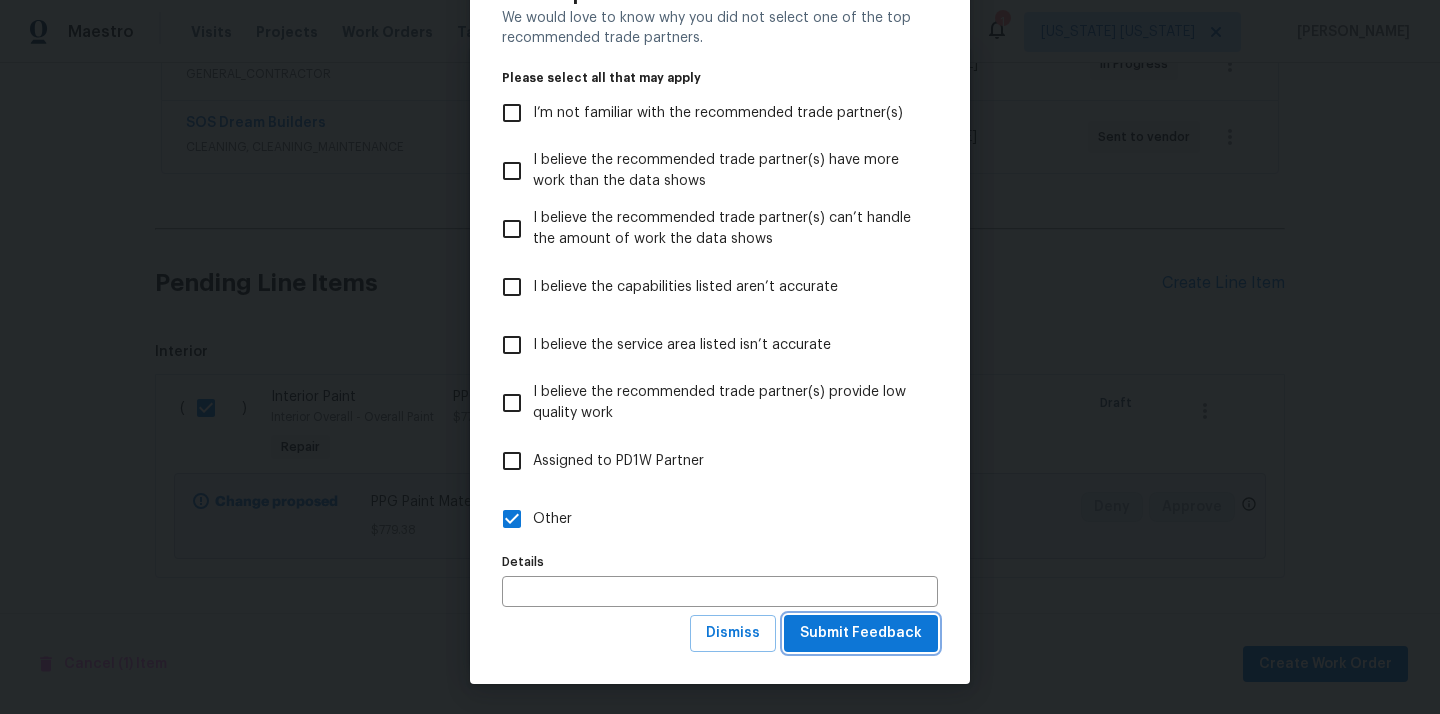 click on "Submit Feedback" at bounding box center [861, 633] 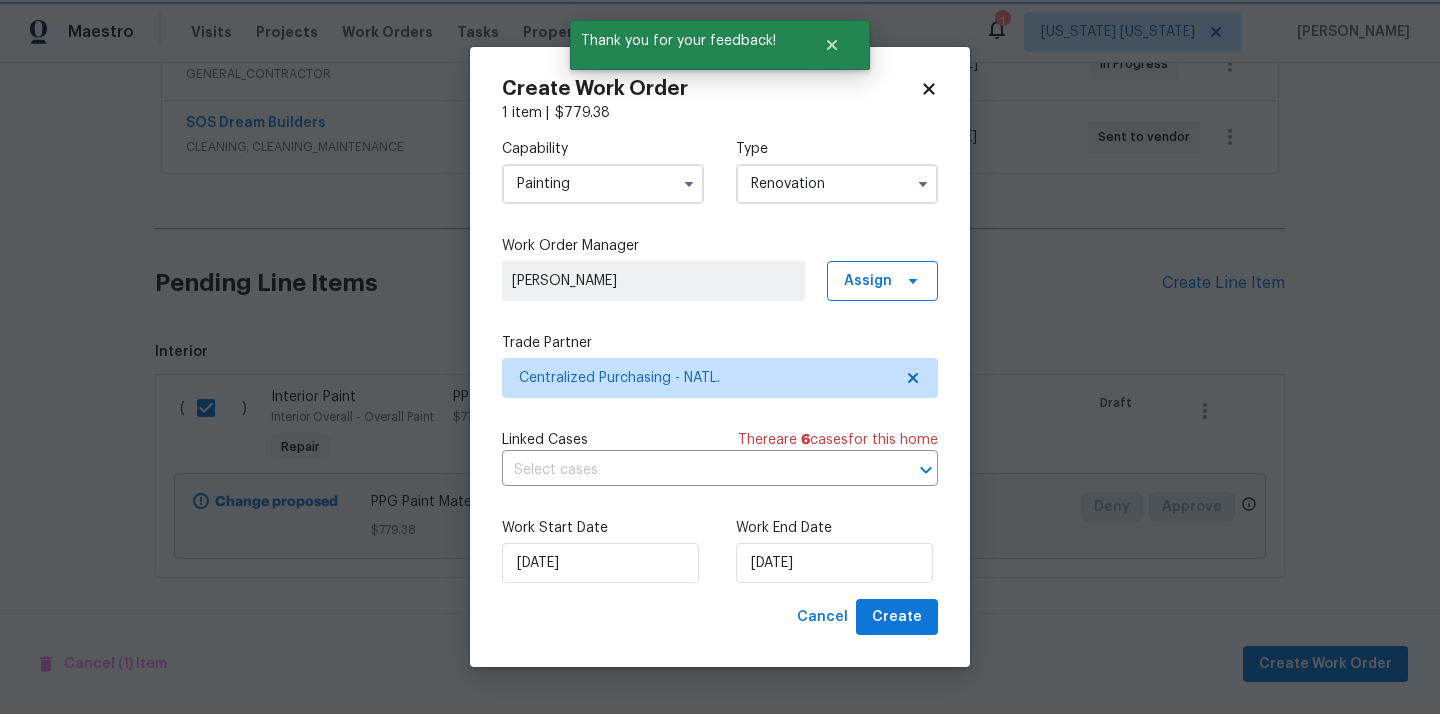 scroll, scrollTop: 0, scrollLeft: 0, axis: both 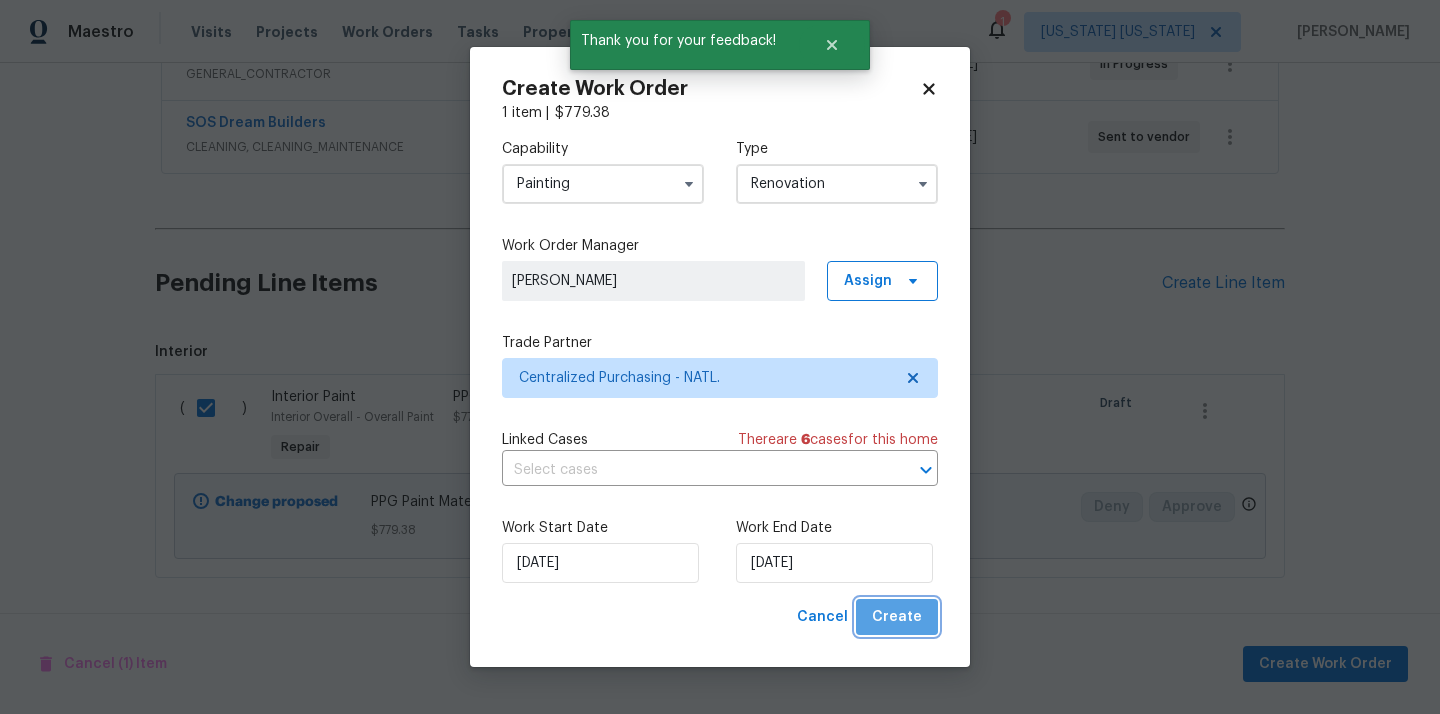 click on "Create" at bounding box center [897, 617] 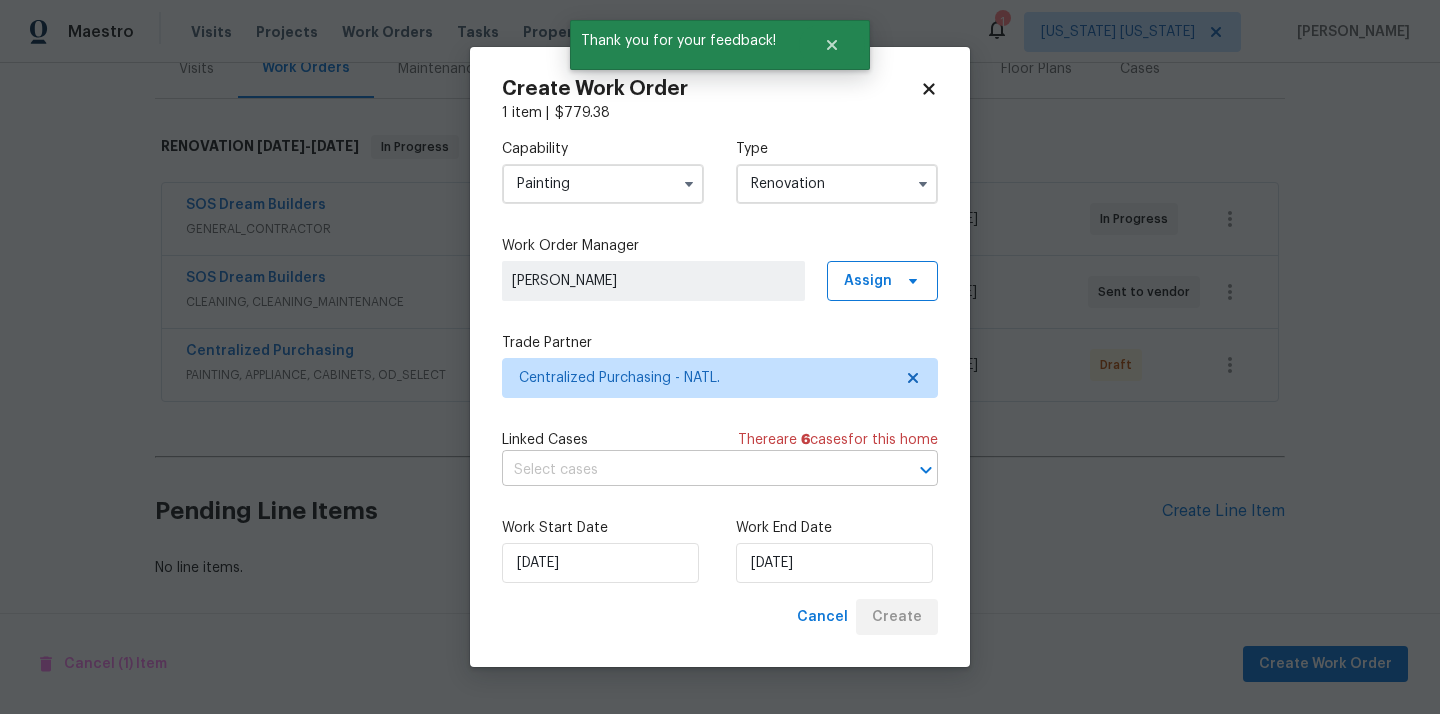 scroll, scrollTop: 264, scrollLeft: 0, axis: vertical 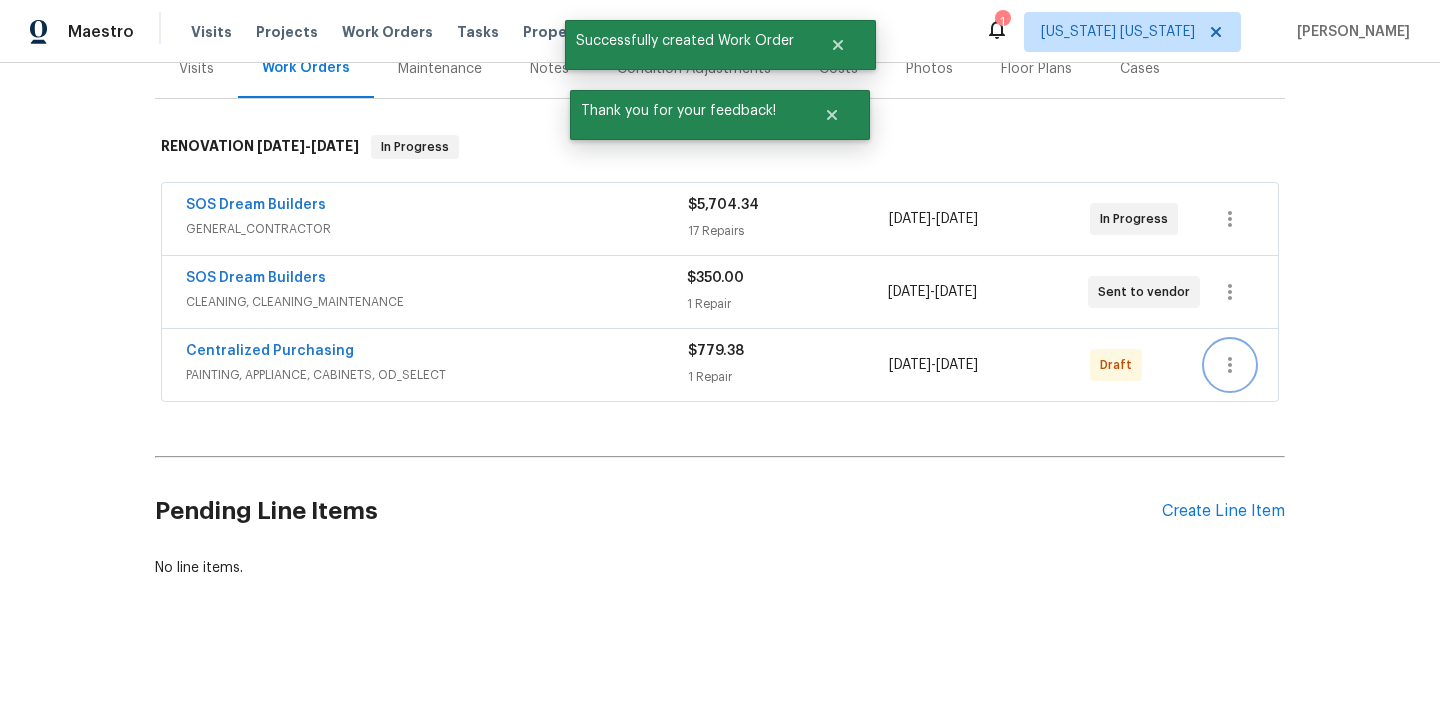 click 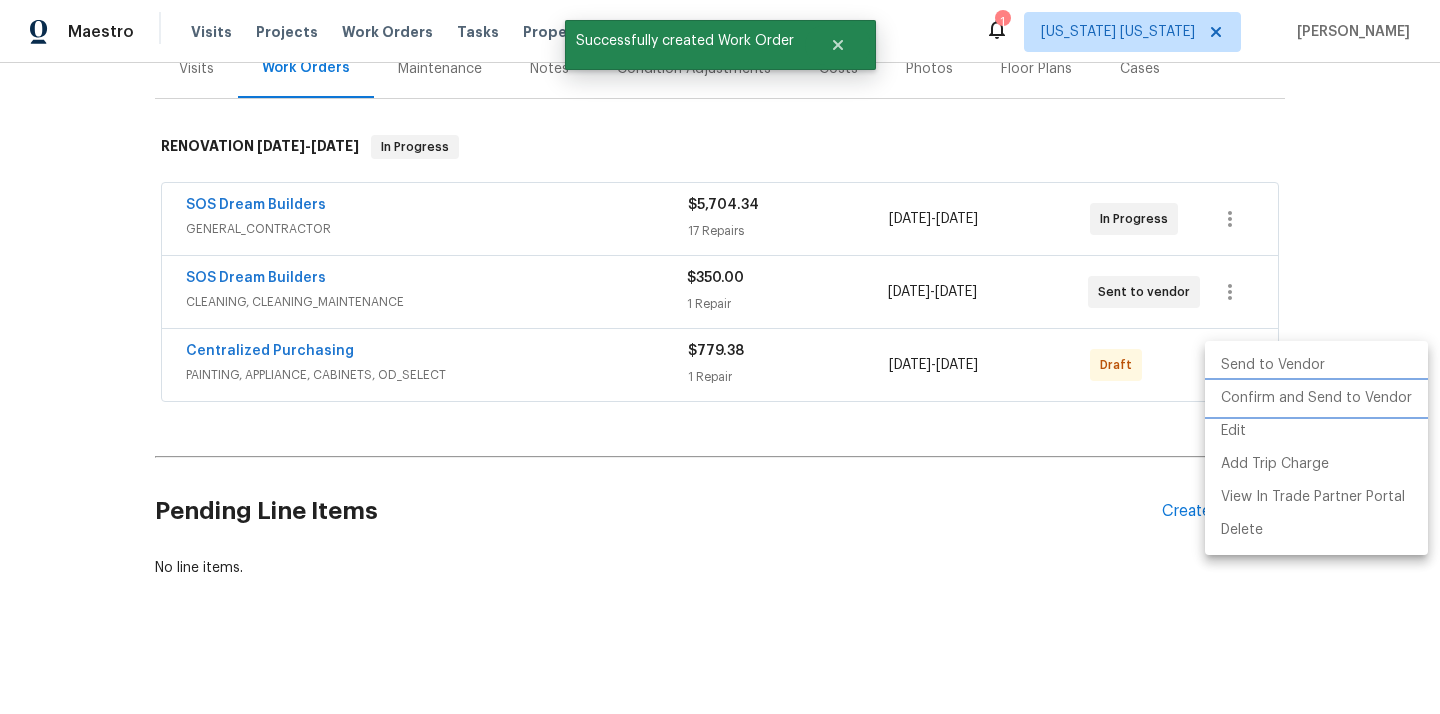 click on "Confirm and Send to Vendor" at bounding box center (1316, 398) 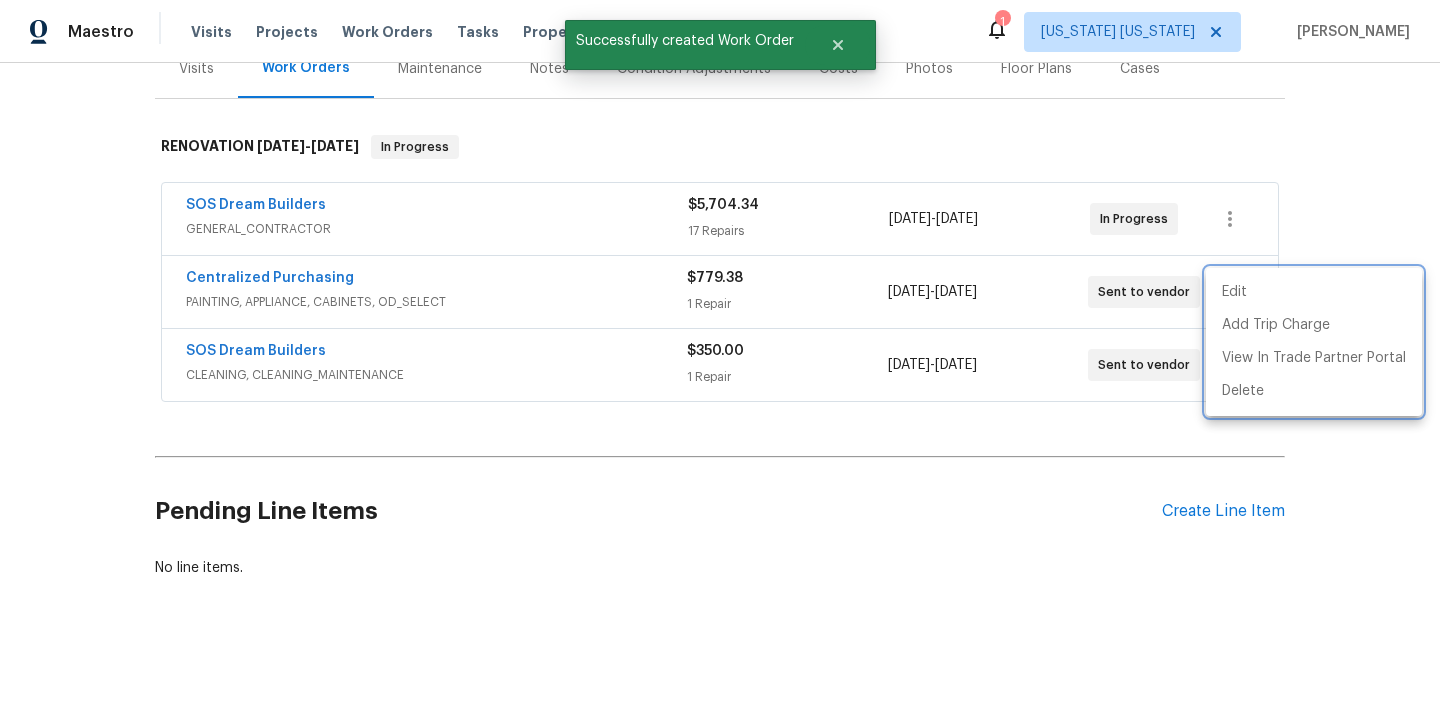 click at bounding box center [720, 357] 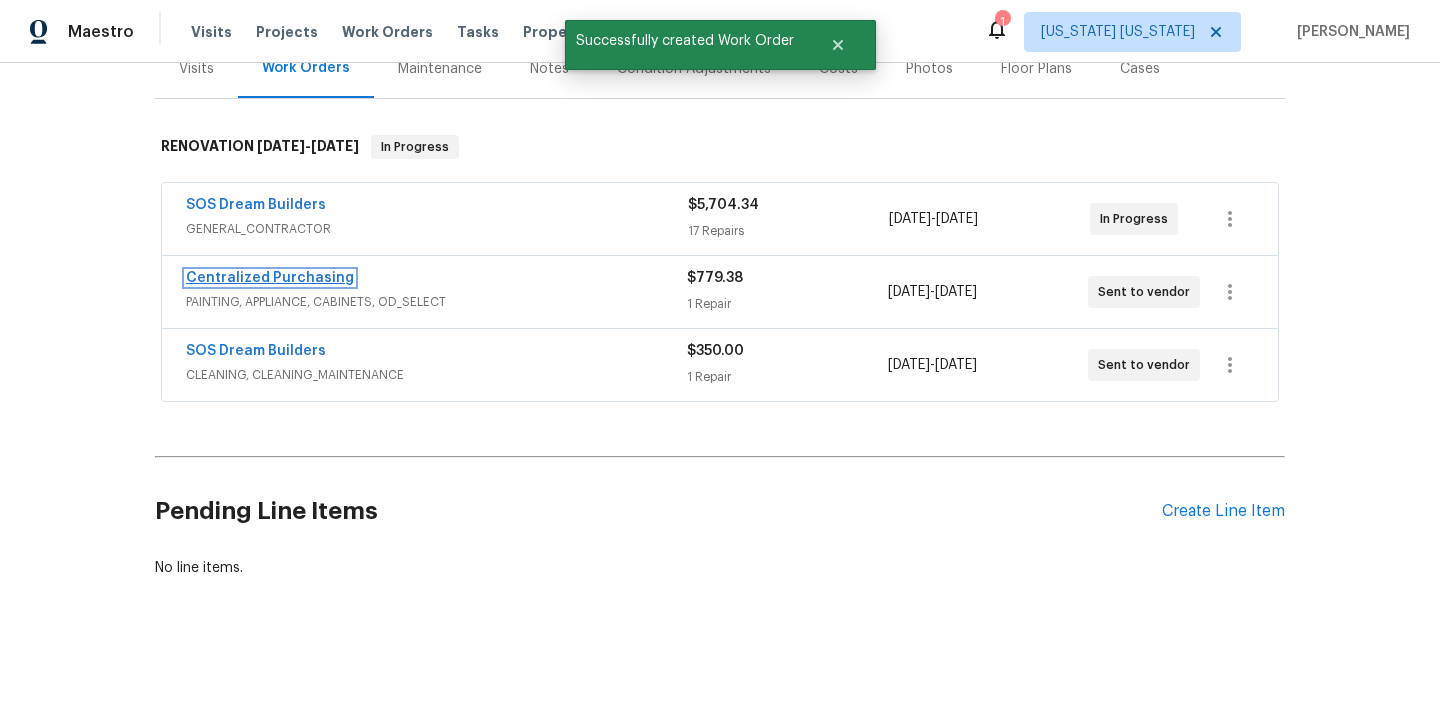 click on "Centralized Purchasing" at bounding box center (270, 278) 